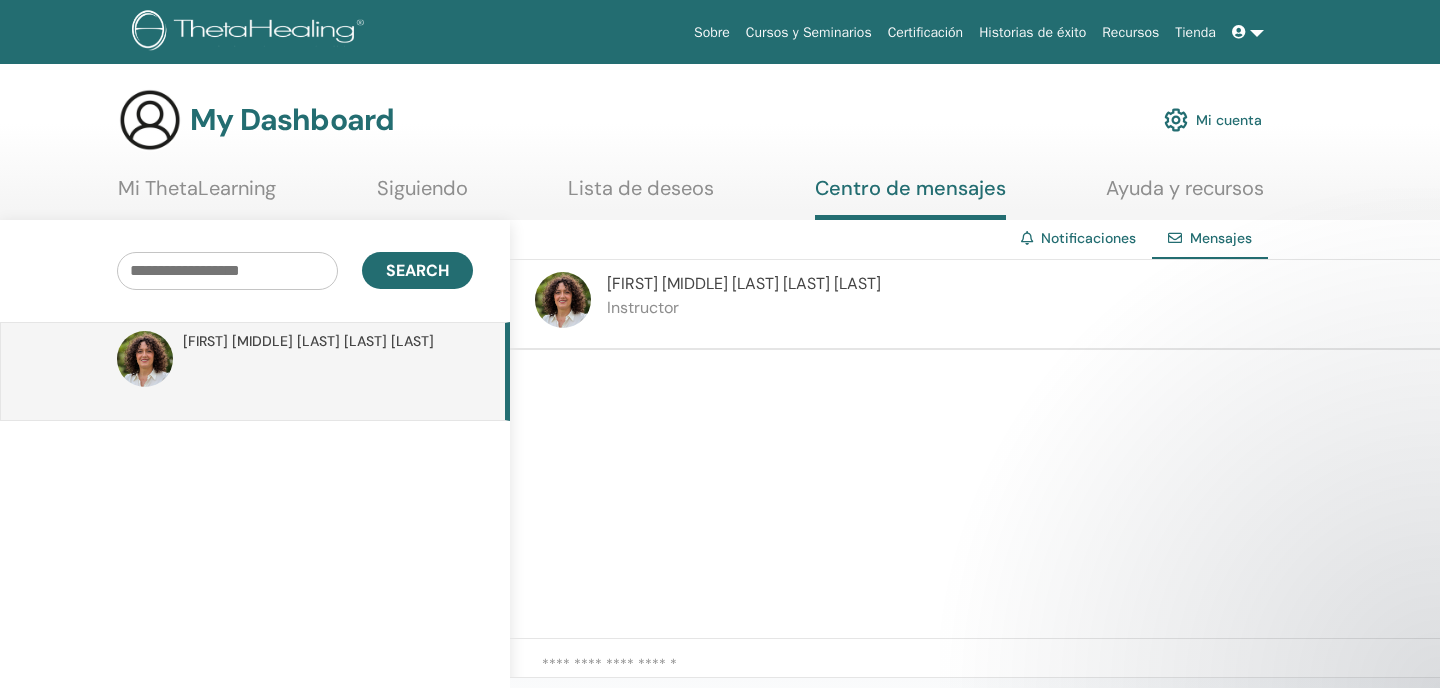 scroll, scrollTop: 0, scrollLeft: 0, axis: both 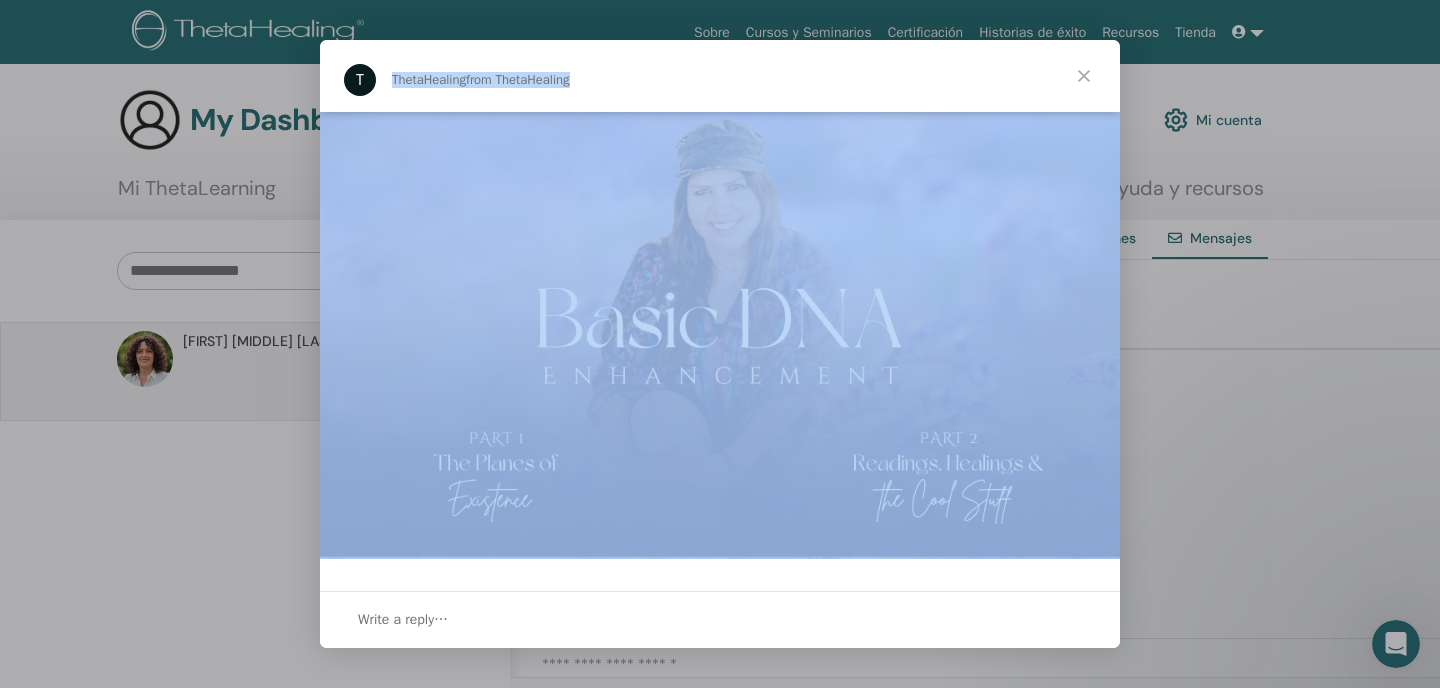 drag, startPoint x: 580, startPoint y: 62, endPoint x: 662, endPoint y: 238, distance: 194.16487 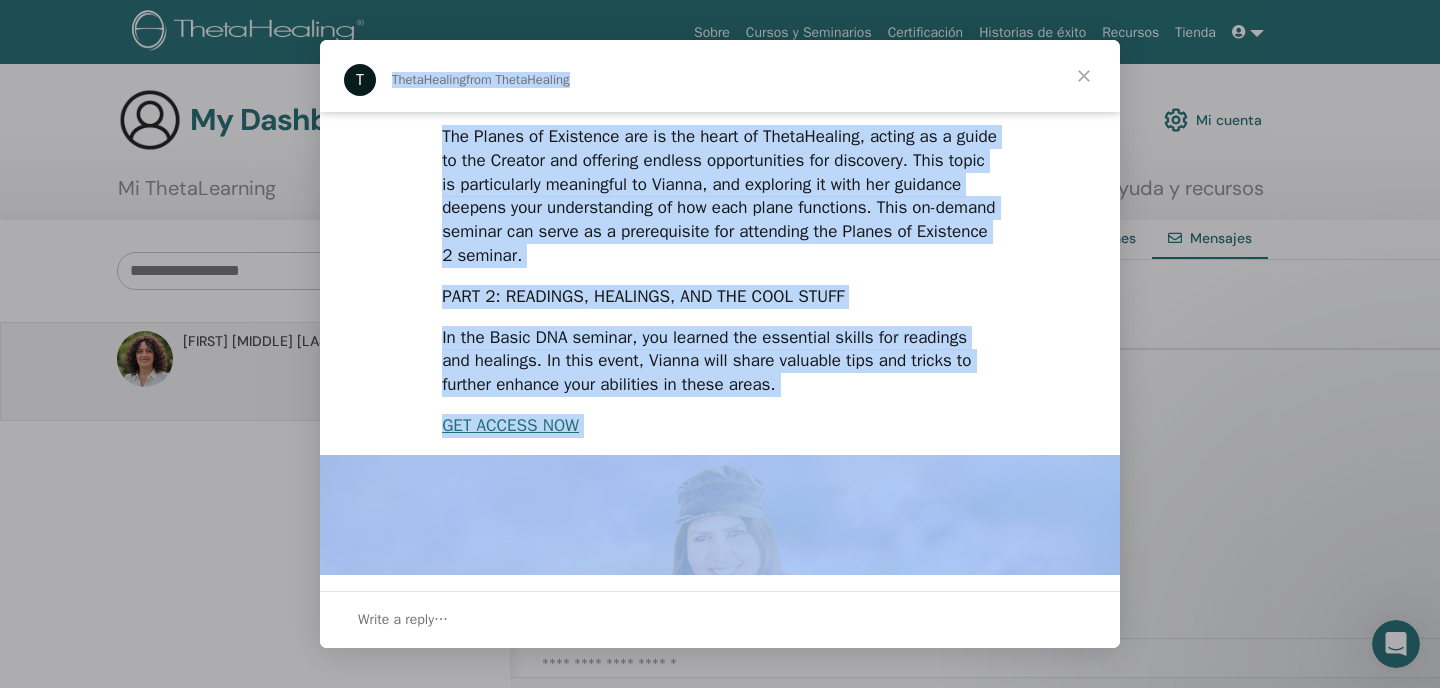 scroll, scrollTop: 0, scrollLeft: 0, axis: both 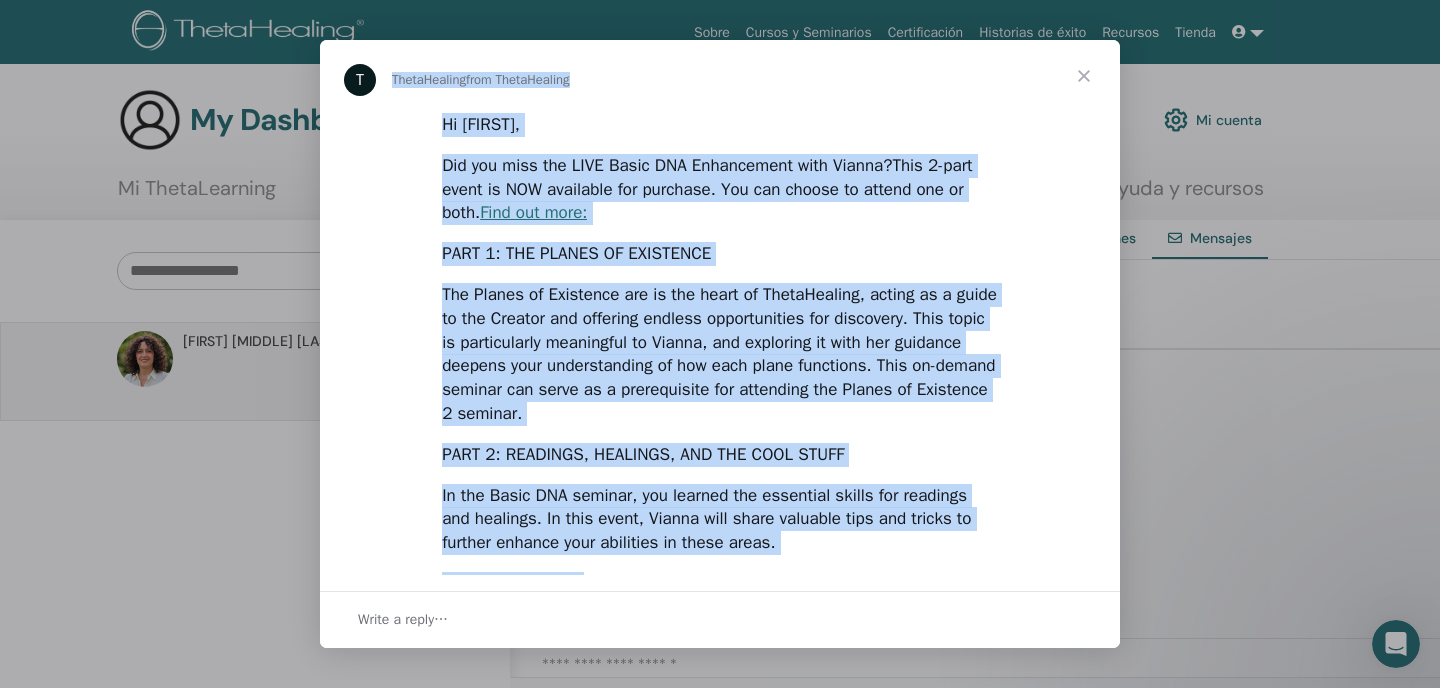 click on "The Planes of Existence are is the heart of ThetaHealing, acting as a guide to the Creator and offering endless opportunities for discovery. This topic is particularly meaningful to Vianna, and exploring it with her guidance deepens your understanding of how each plane functions. This on-demand seminar can serve as a prerequisite for attending the Planes of Existence 2 seminar." at bounding box center [720, 354] 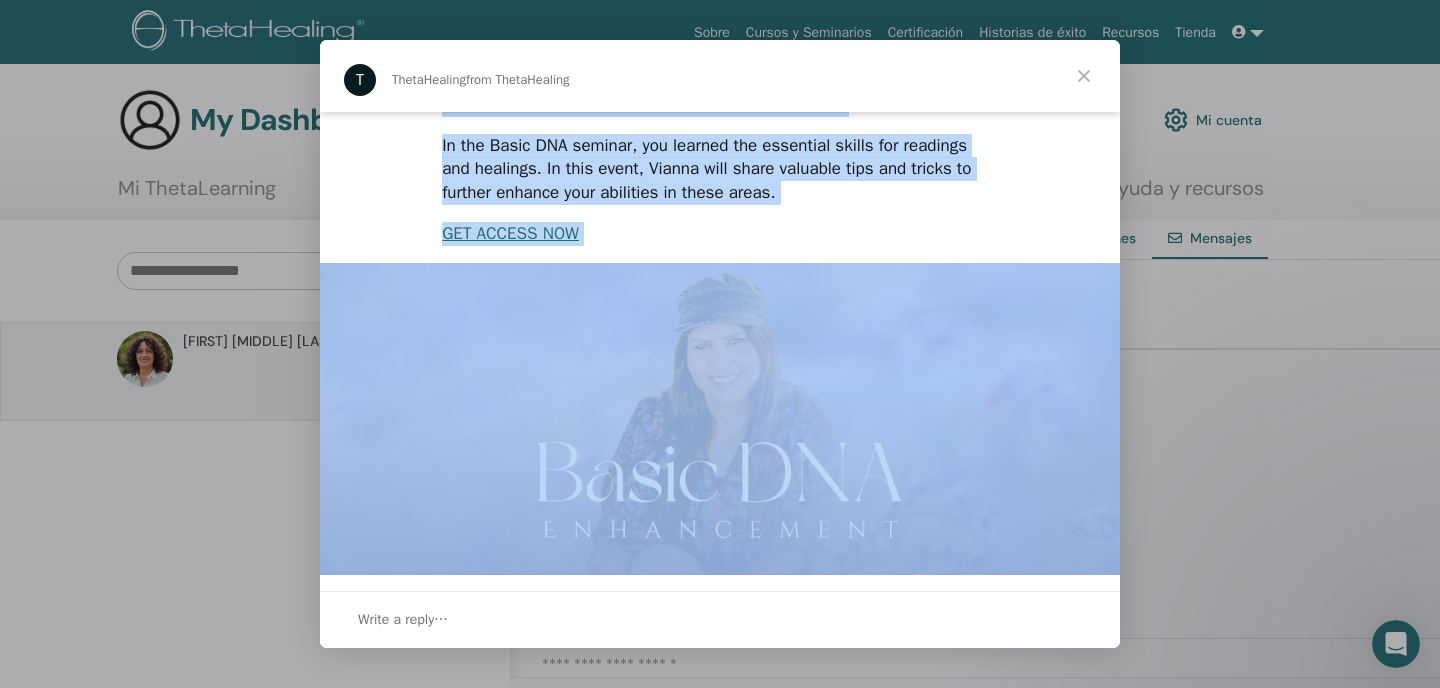 scroll, scrollTop: 489, scrollLeft: 0, axis: vertical 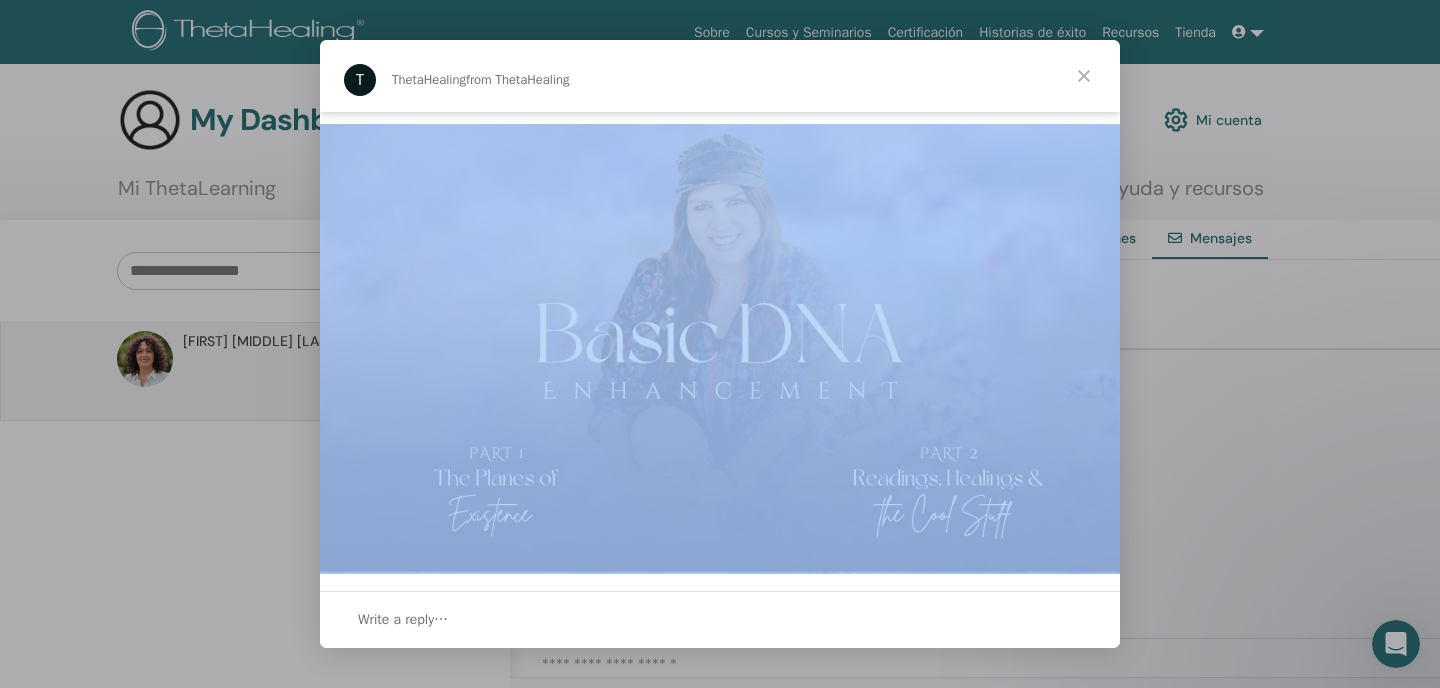 drag, startPoint x: 443, startPoint y: 121, endPoint x: 730, endPoint y: 163, distance: 290.0569 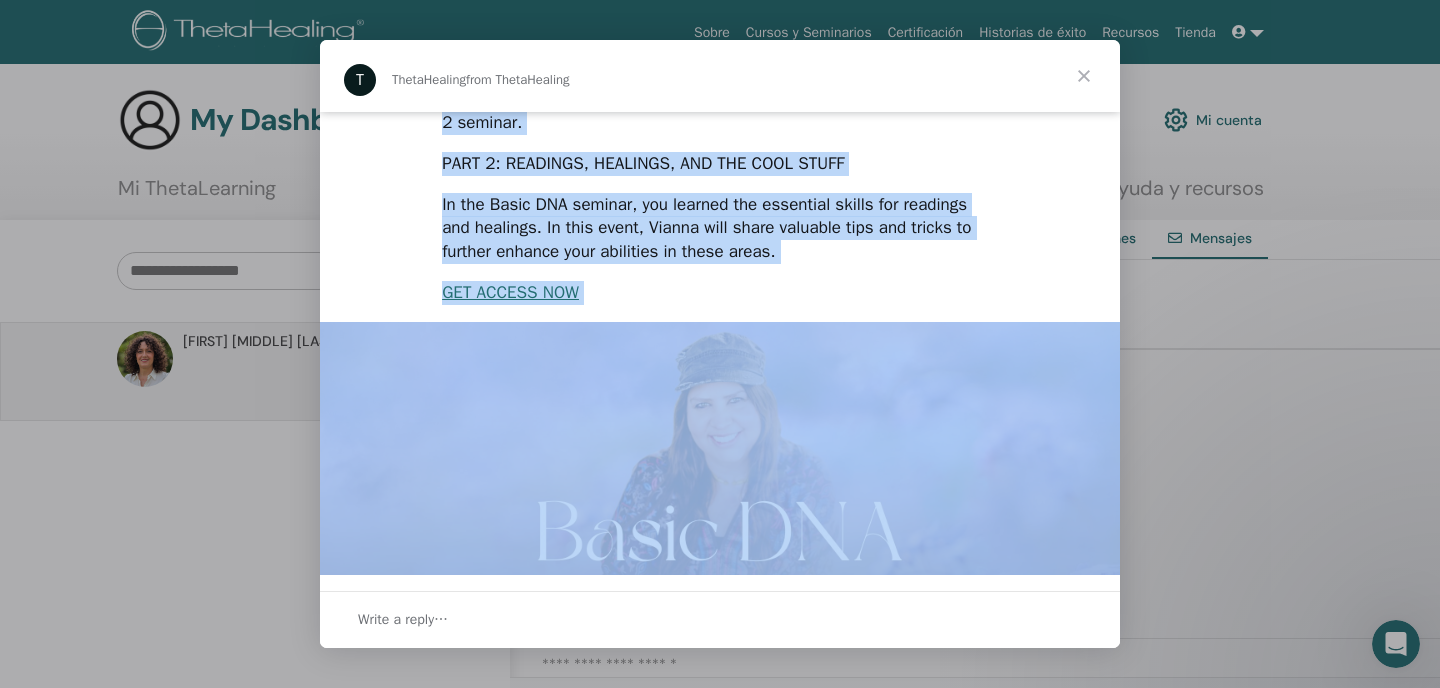 scroll, scrollTop: 289, scrollLeft: 0, axis: vertical 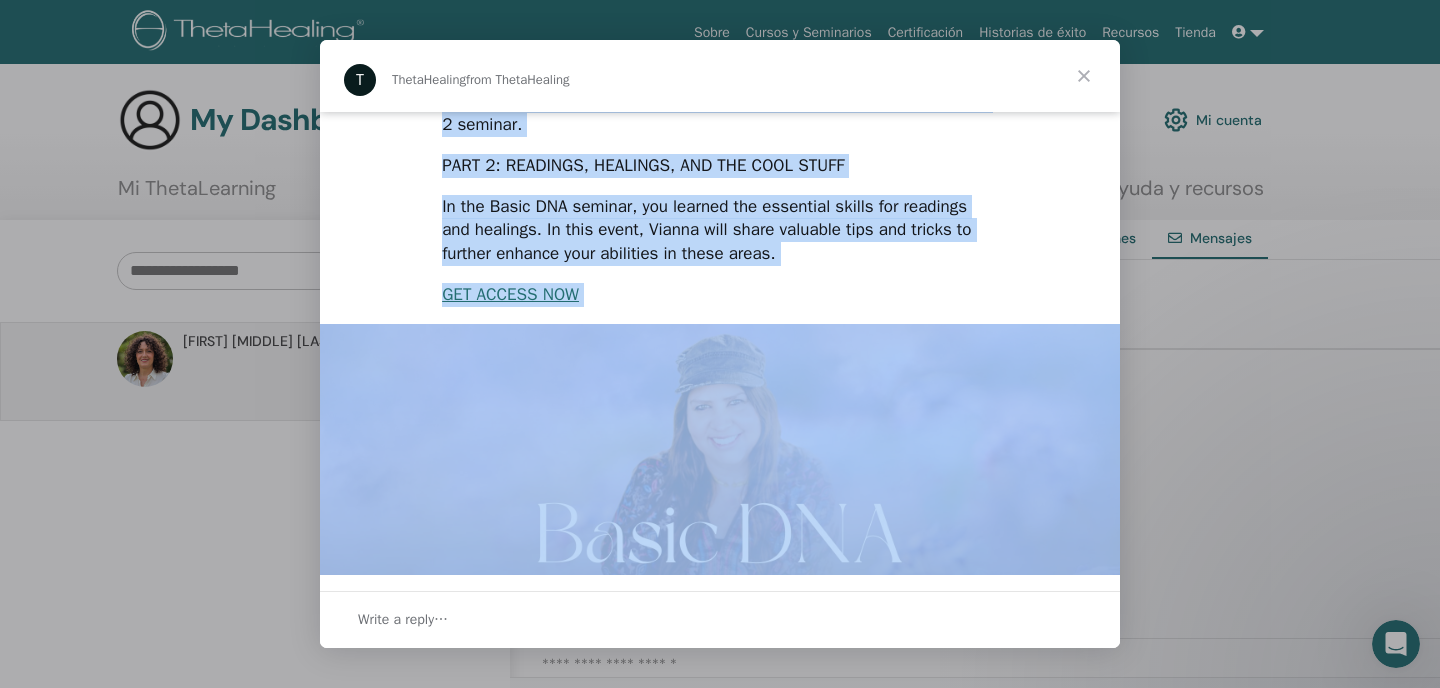 click on "In the Basic DNA seminar, you learned the essential skills for readings and healings. In this event, Vianna will share valuable tips and tricks to further enhance your abilities in these areas." at bounding box center (720, 230) 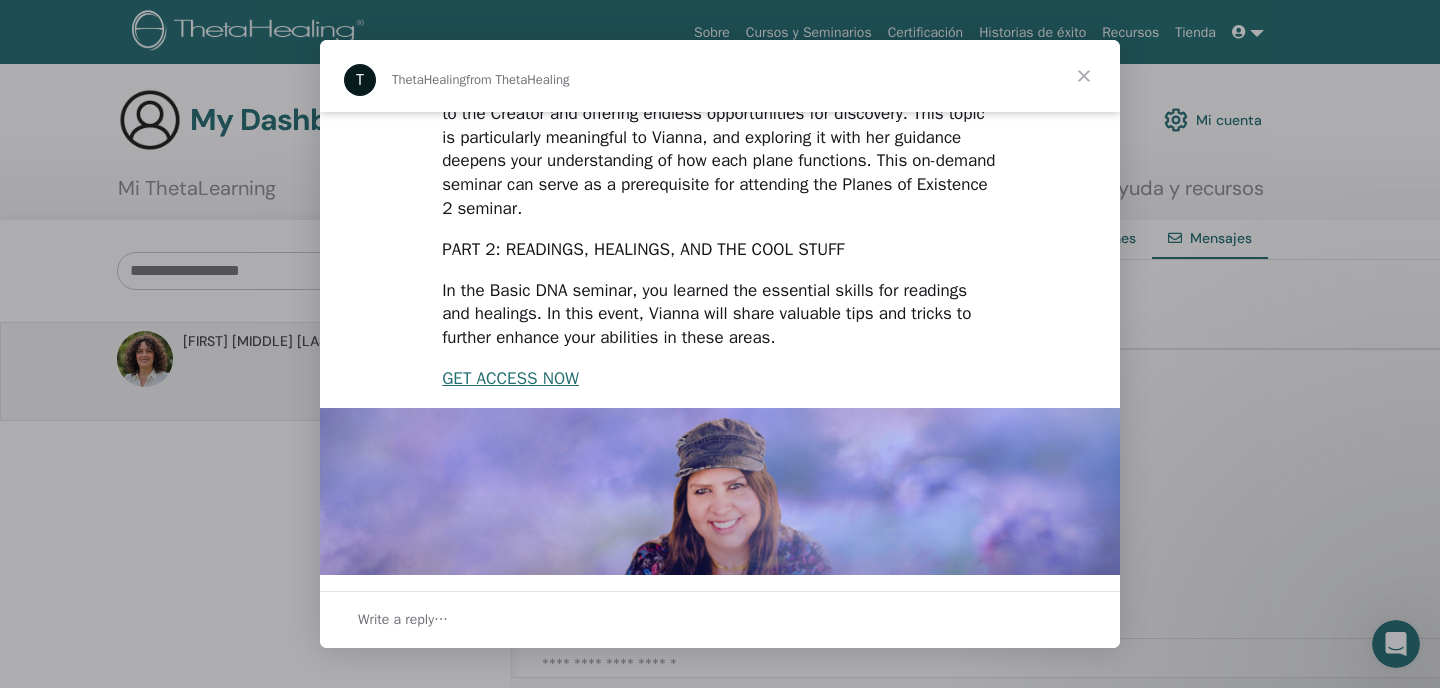 scroll, scrollTop: 0, scrollLeft: 0, axis: both 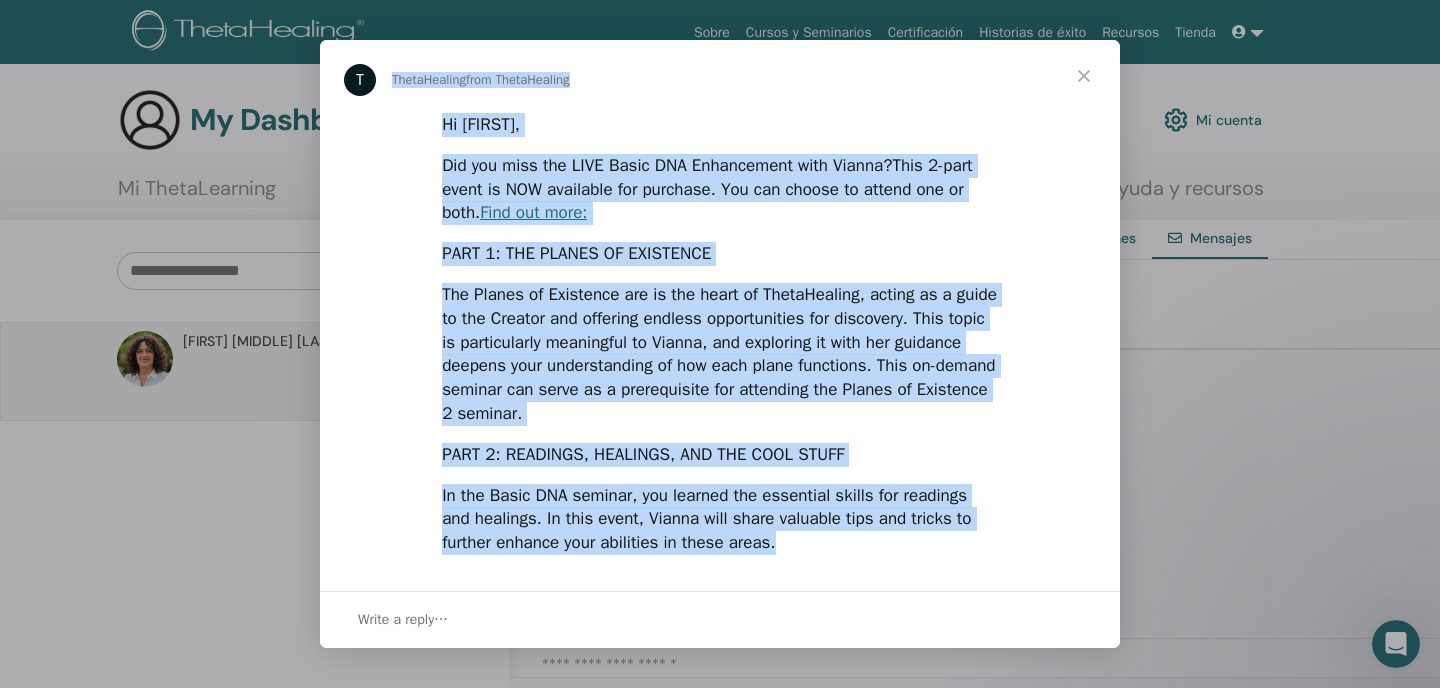 drag, startPoint x: 778, startPoint y: 259, endPoint x: 449, endPoint y: 67, distance: 380.9265 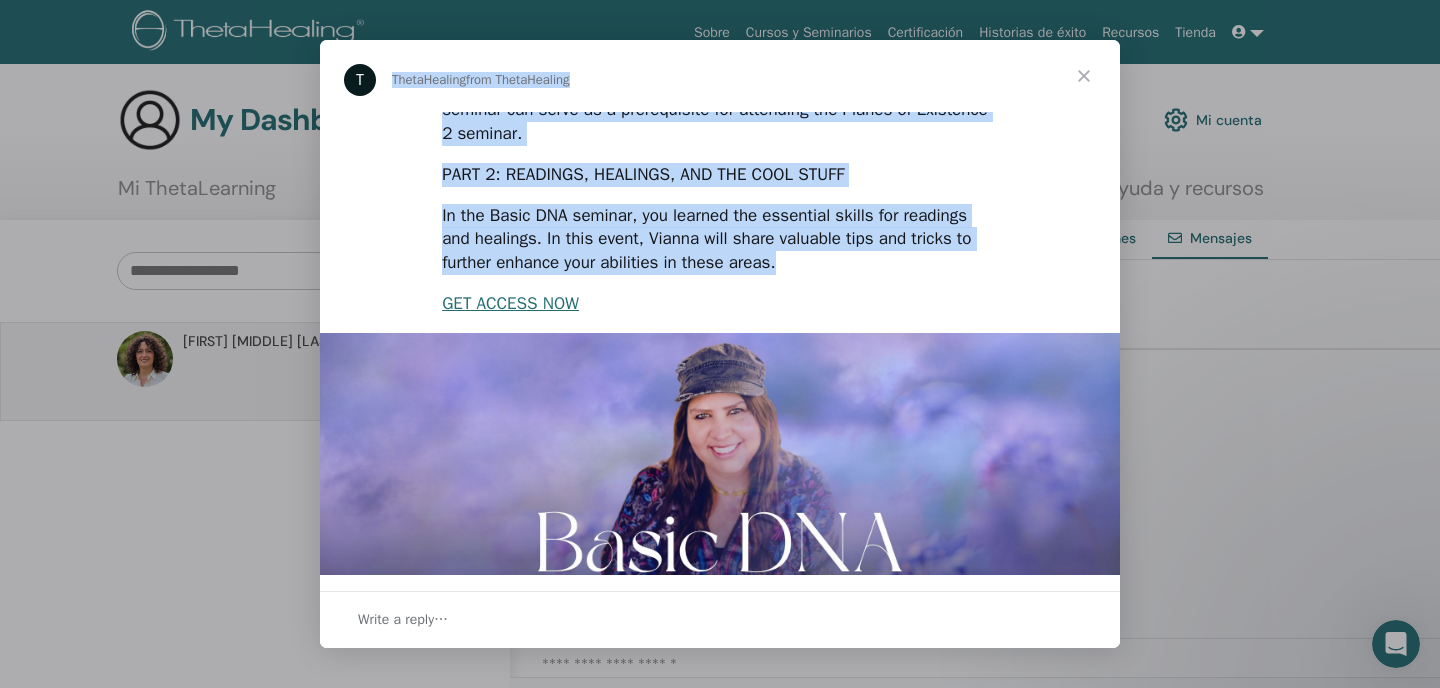 scroll, scrollTop: 0, scrollLeft: 0, axis: both 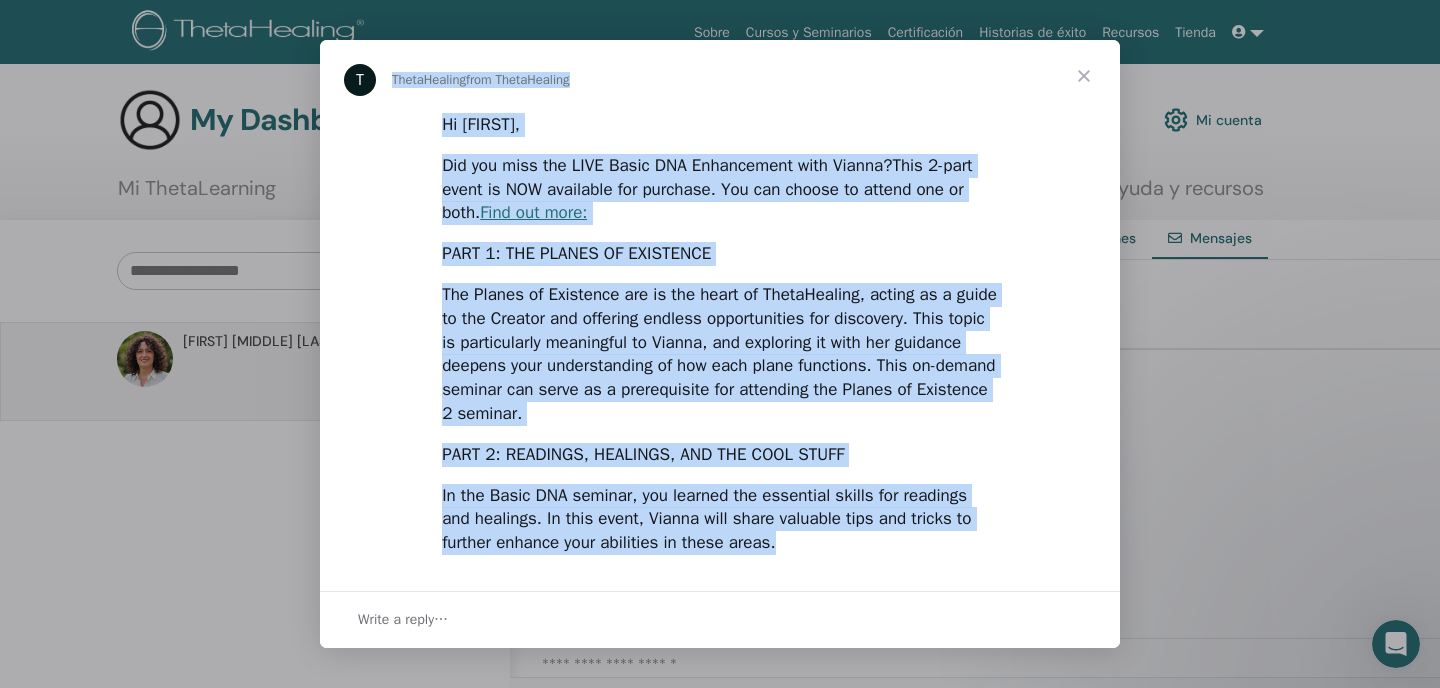 click on "Hi Claudia, Did you miss the LIVE Basic DNA Enhancement with Vianna?   This 2-part event is NOW available for purchase. You can choose to attend one or both.  Find out more: PART 1: THE PLANES OF EXISTENCE The Planes of Existence are is the heart of ThetaHealing, acting as a guide to the Creator and offering endless opportunities for discovery. This topic is particularly meaningful to Vianna, and exploring it with her guidance deepens your understanding of how each plane functions. This on-demand seminar can serve as a prerequisite for attending the Planes of Existence 2 seminar.  PART 2: READINGS, HEALINGS, AND THE COOL STUFF In the Basic DNA seminar, you learned the essential skills for readings and healings. In this event, Vianna will share valuable tips and tricks to further enhance your abilities in these areas. GET ACCESS NOW" at bounding box center (720, 595) 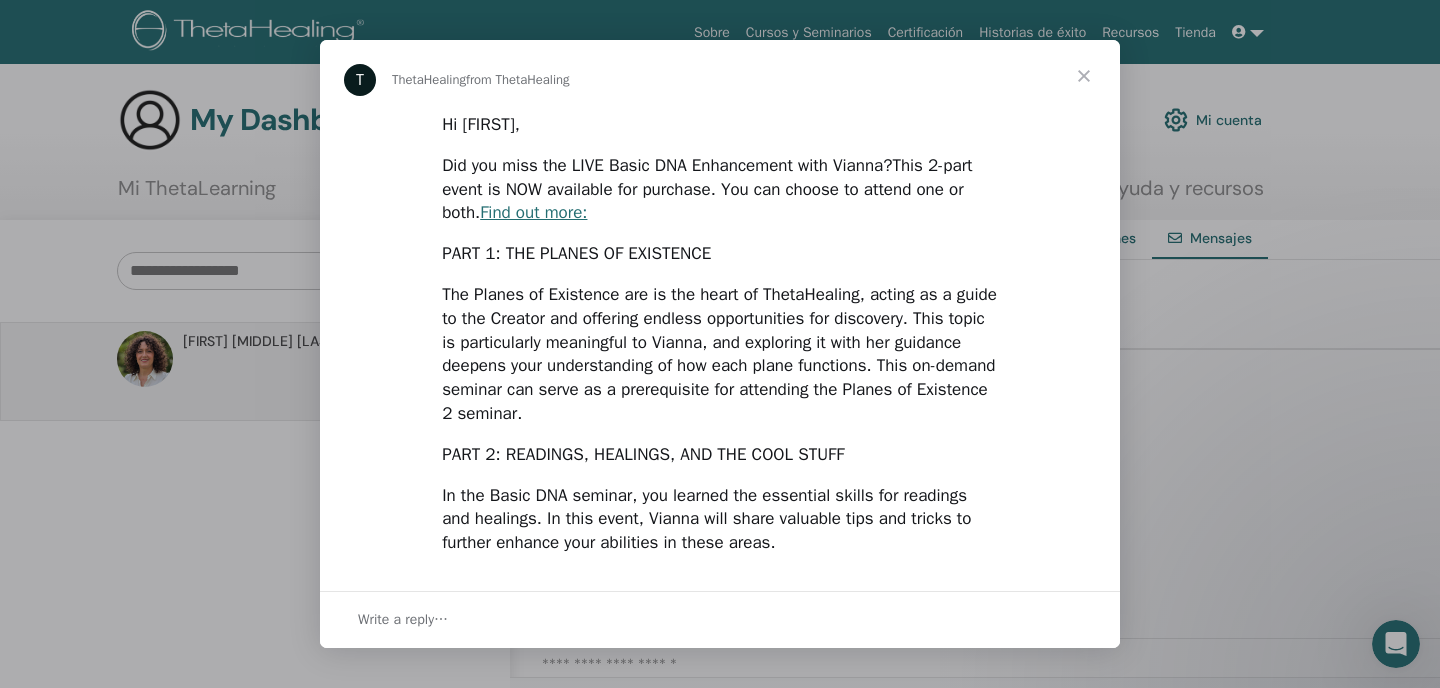 click at bounding box center (1084, 76) 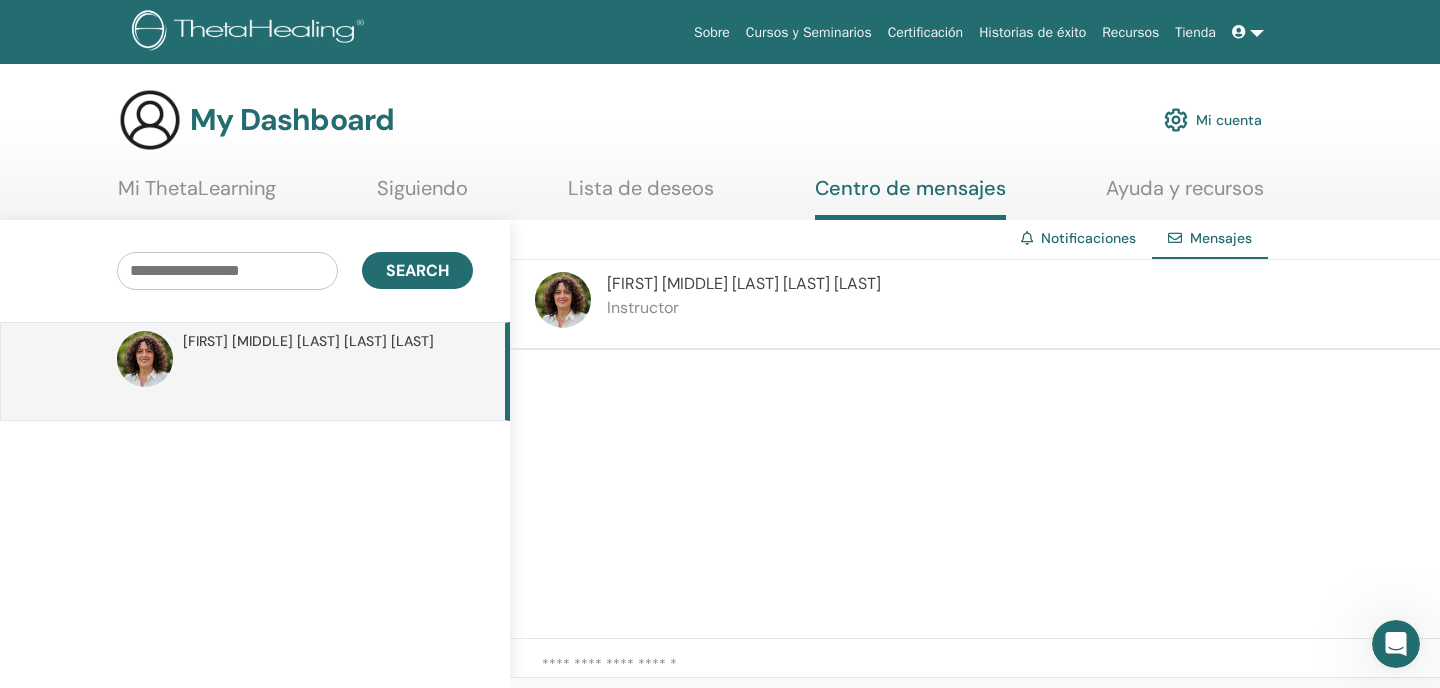 click on "Mensajes" at bounding box center (1221, 238) 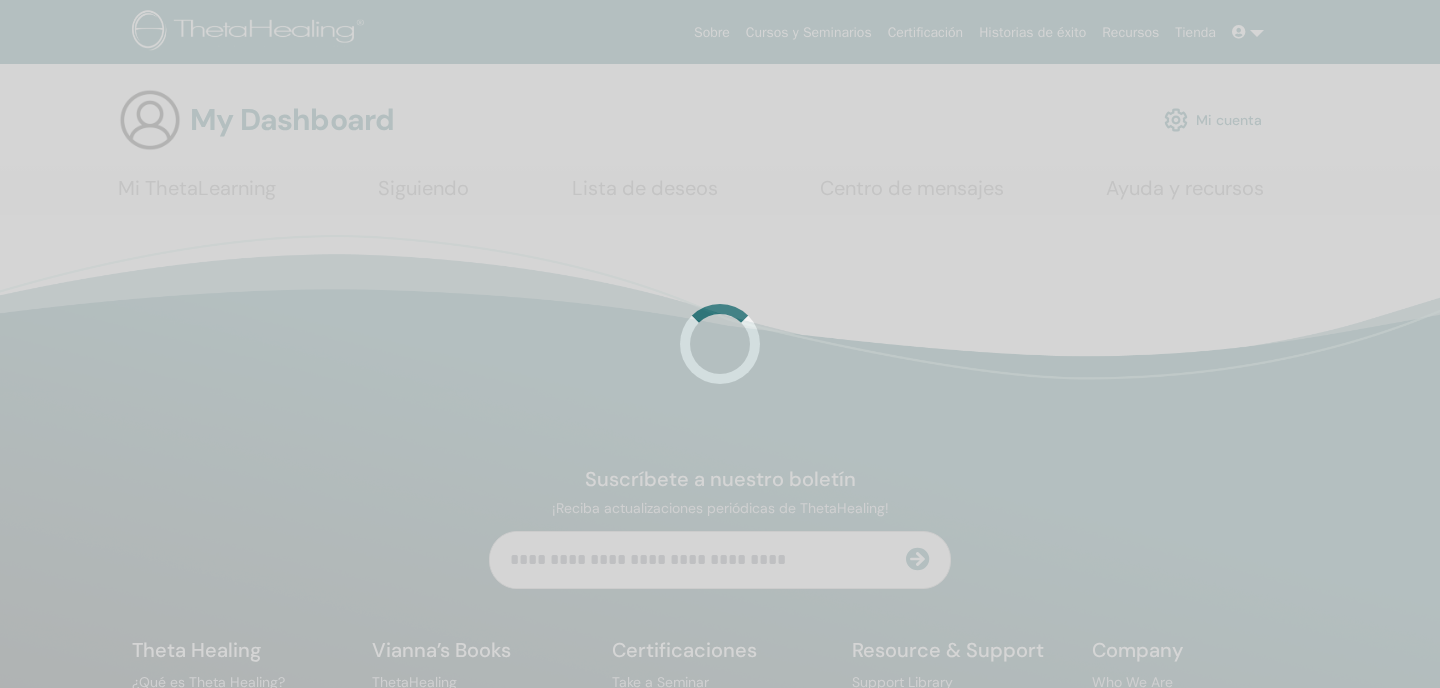 scroll, scrollTop: 0, scrollLeft: 0, axis: both 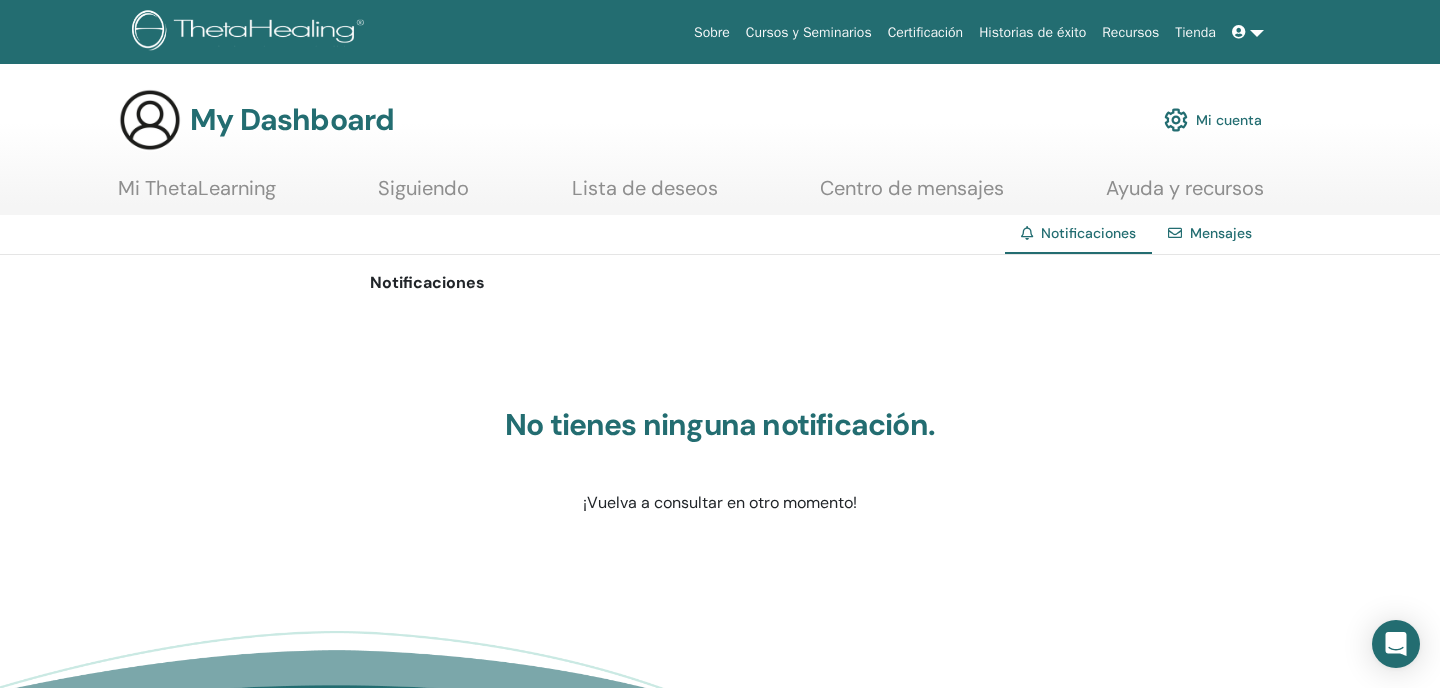 click on "Mensajes" at bounding box center (1221, 233) 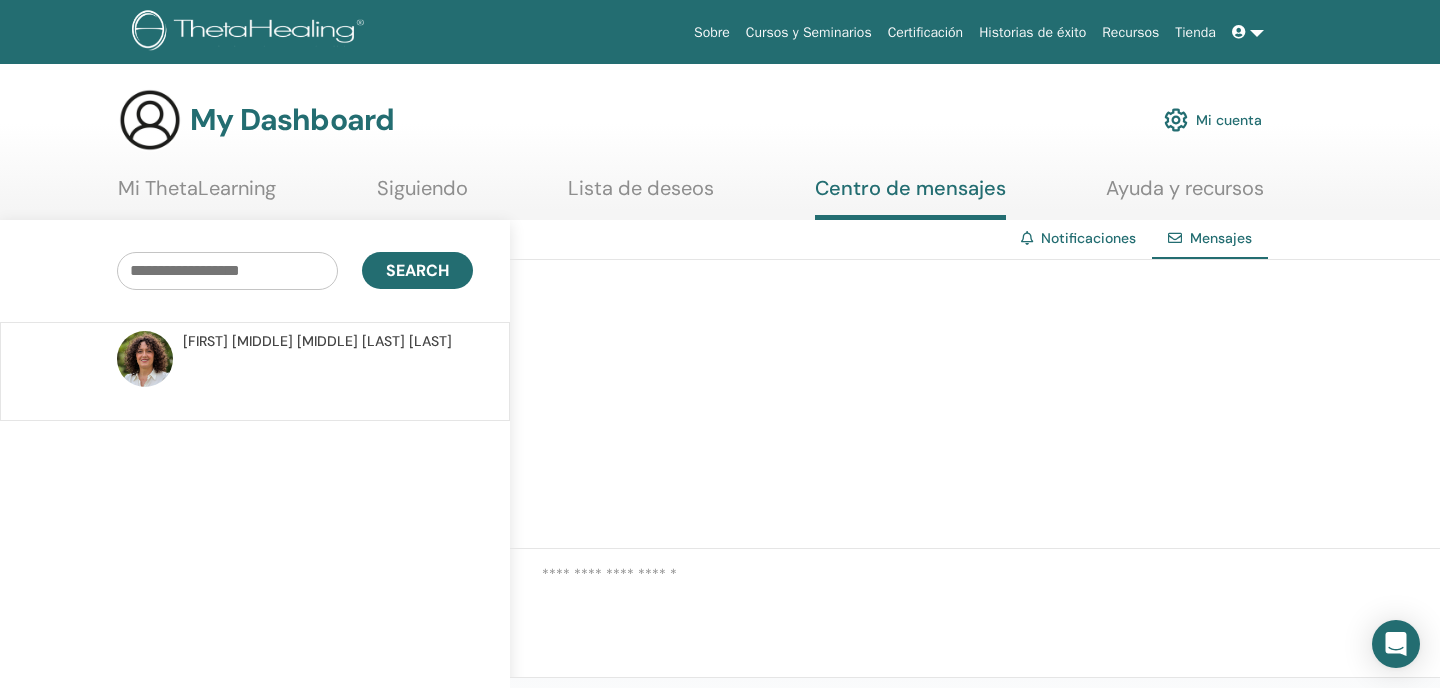 scroll, scrollTop: 0, scrollLeft: 0, axis: both 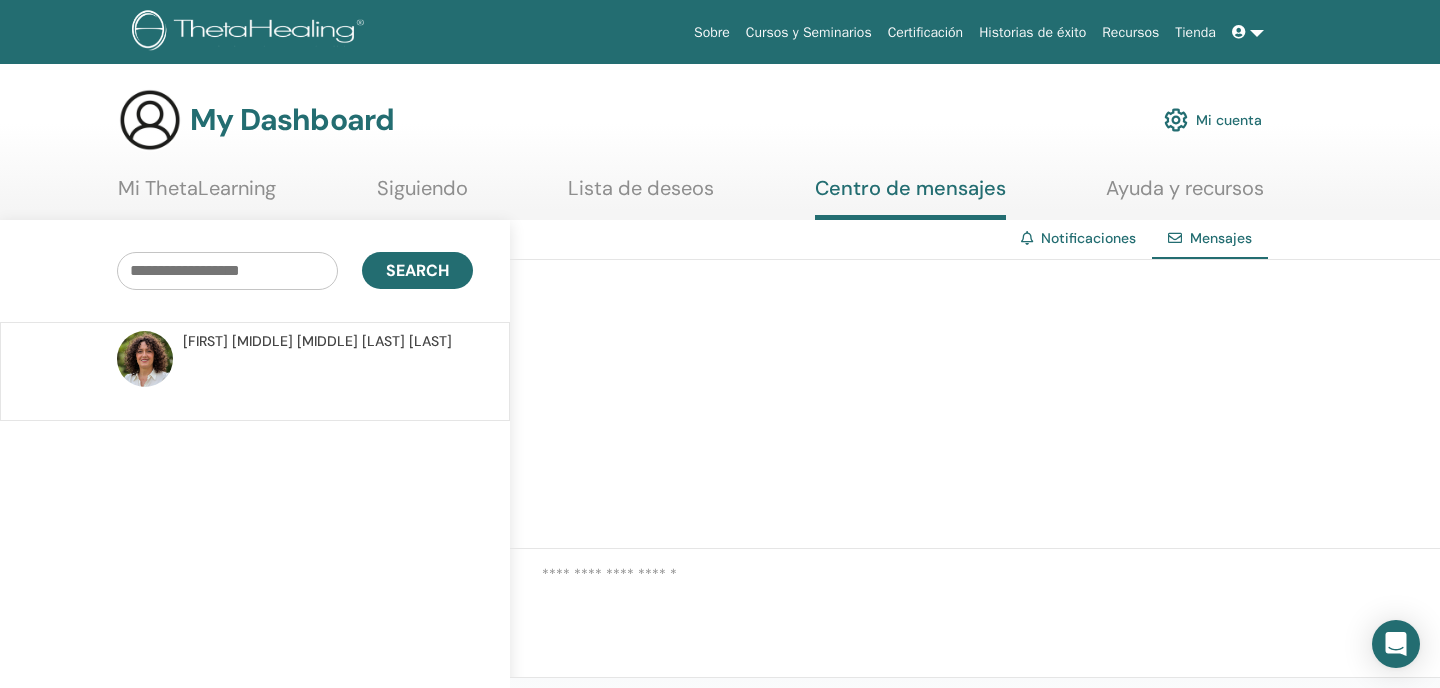 click at bounding box center (991, 583) 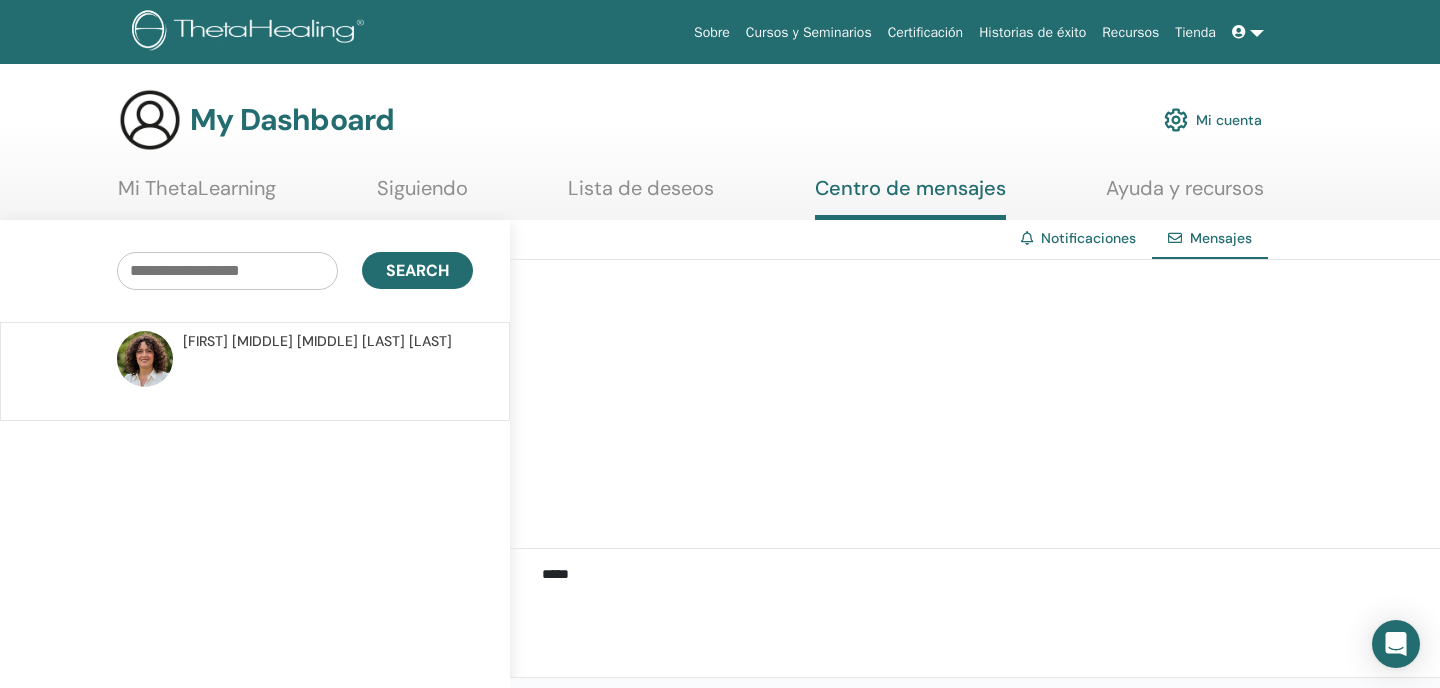 scroll, scrollTop: 1, scrollLeft: 0, axis: vertical 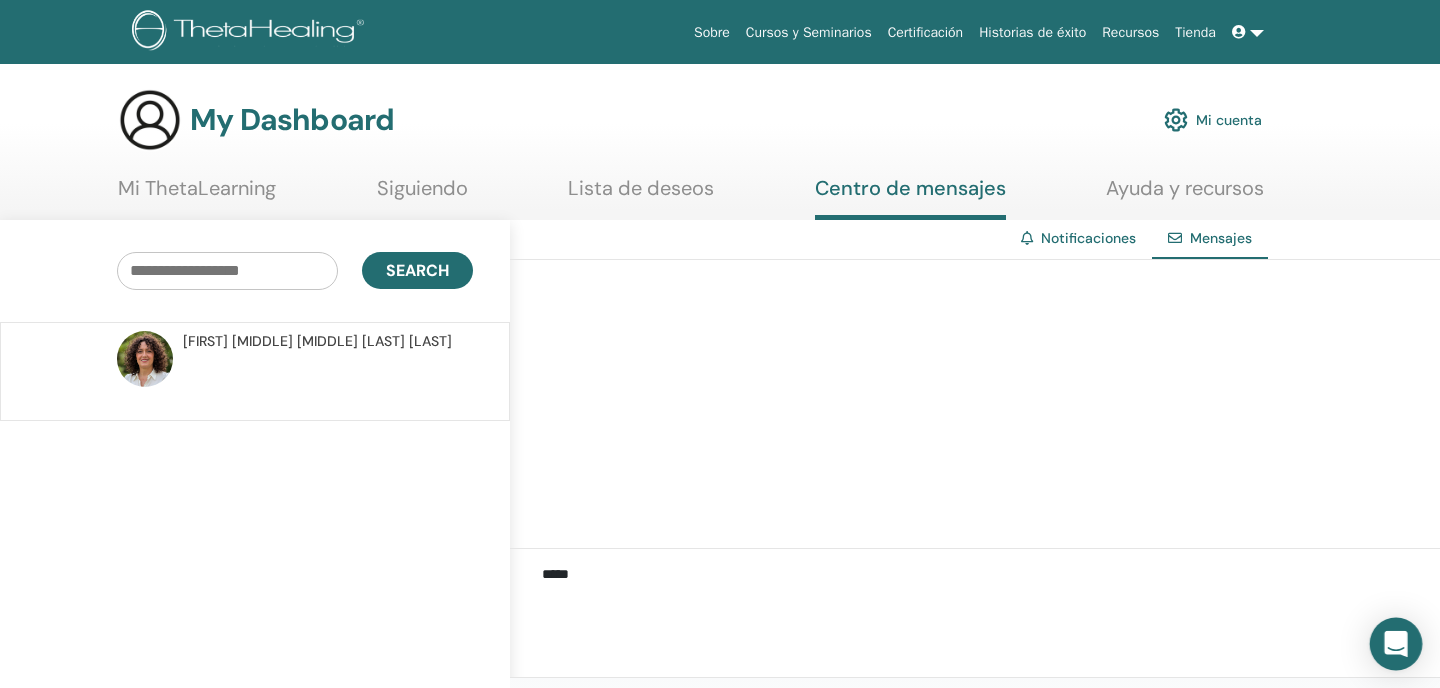 type on "****" 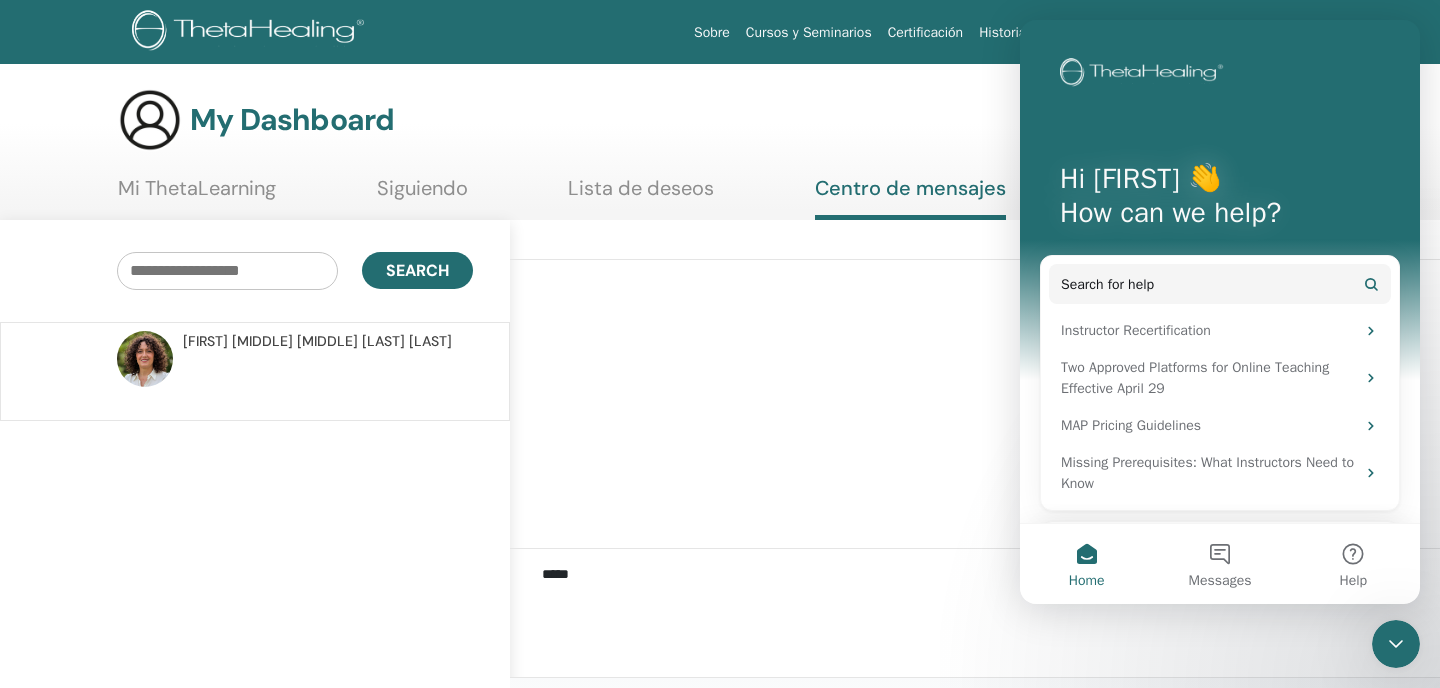scroll, scrollTop: 0, scrollLeft: 0, axis: both 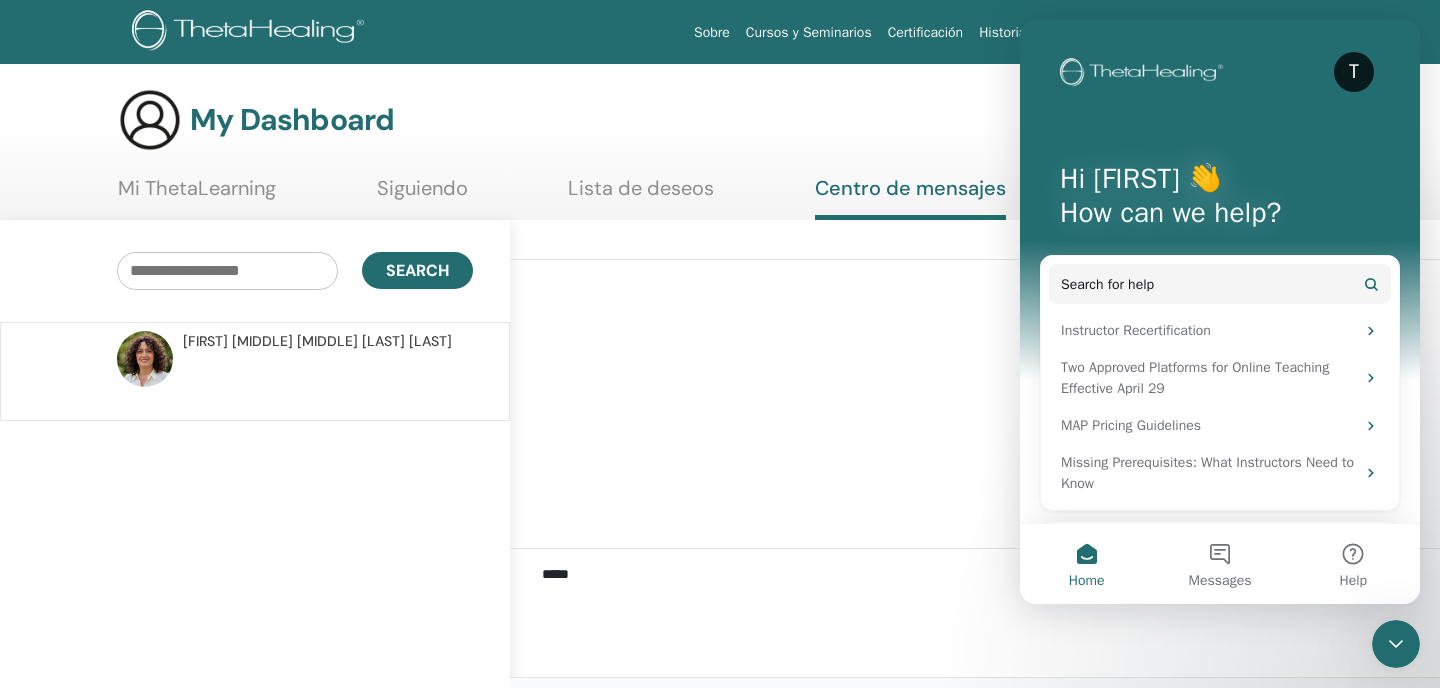 click on "****" at bounding box center [991, 583] 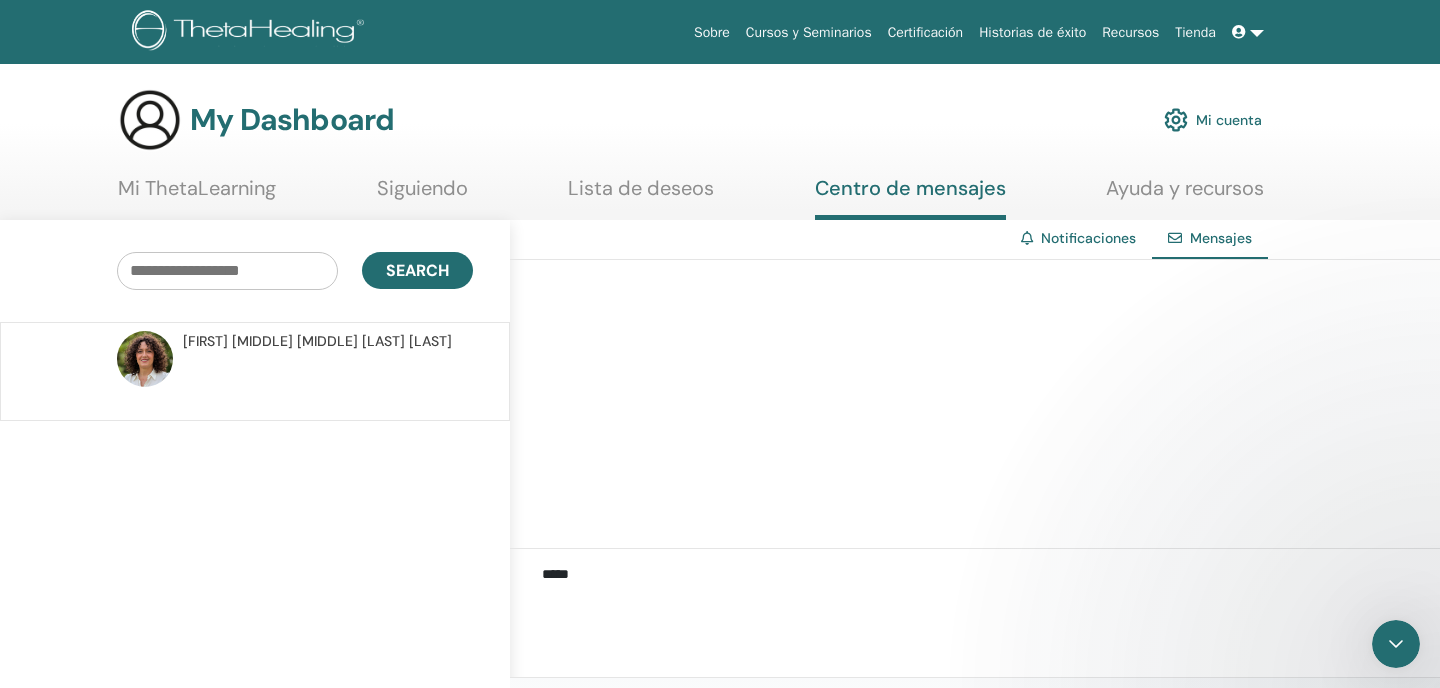 scroll, scrollTop: 0, scrollLeft: 0, axis: both 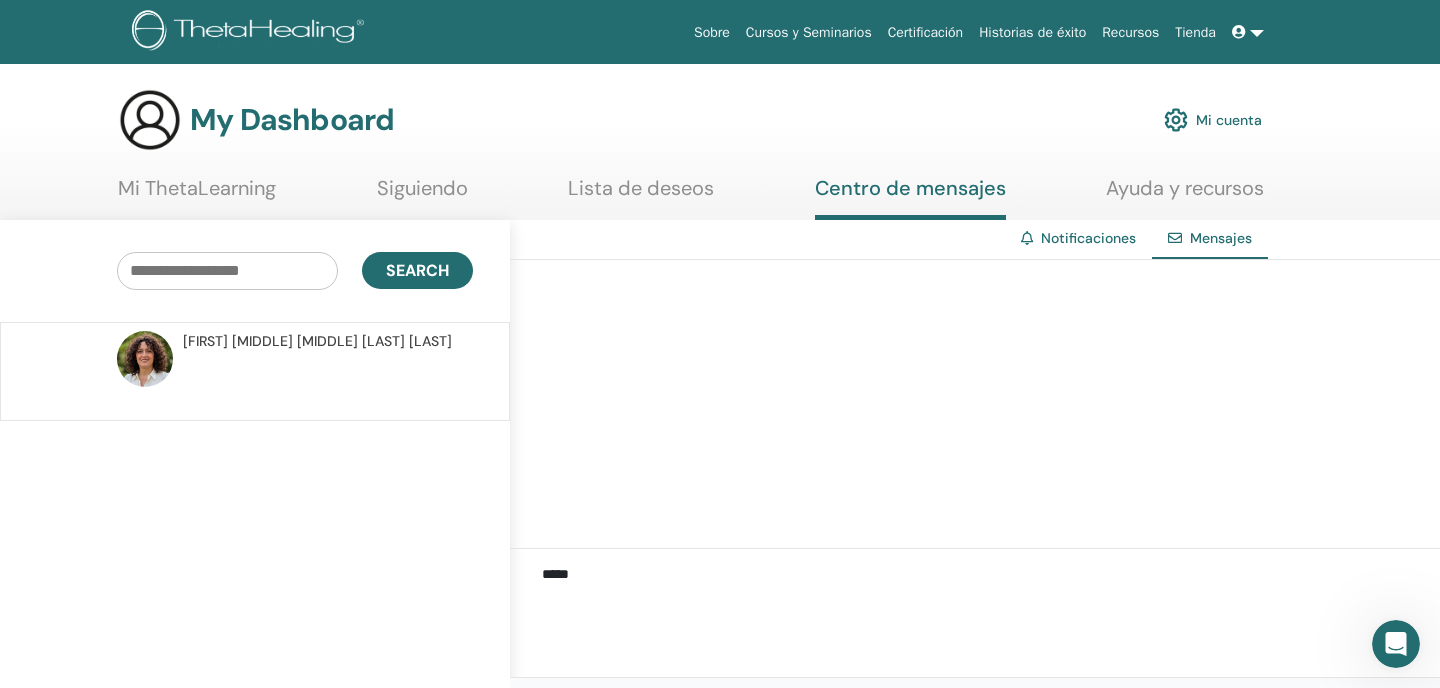 click on "****" at bounding box center (991, 583) 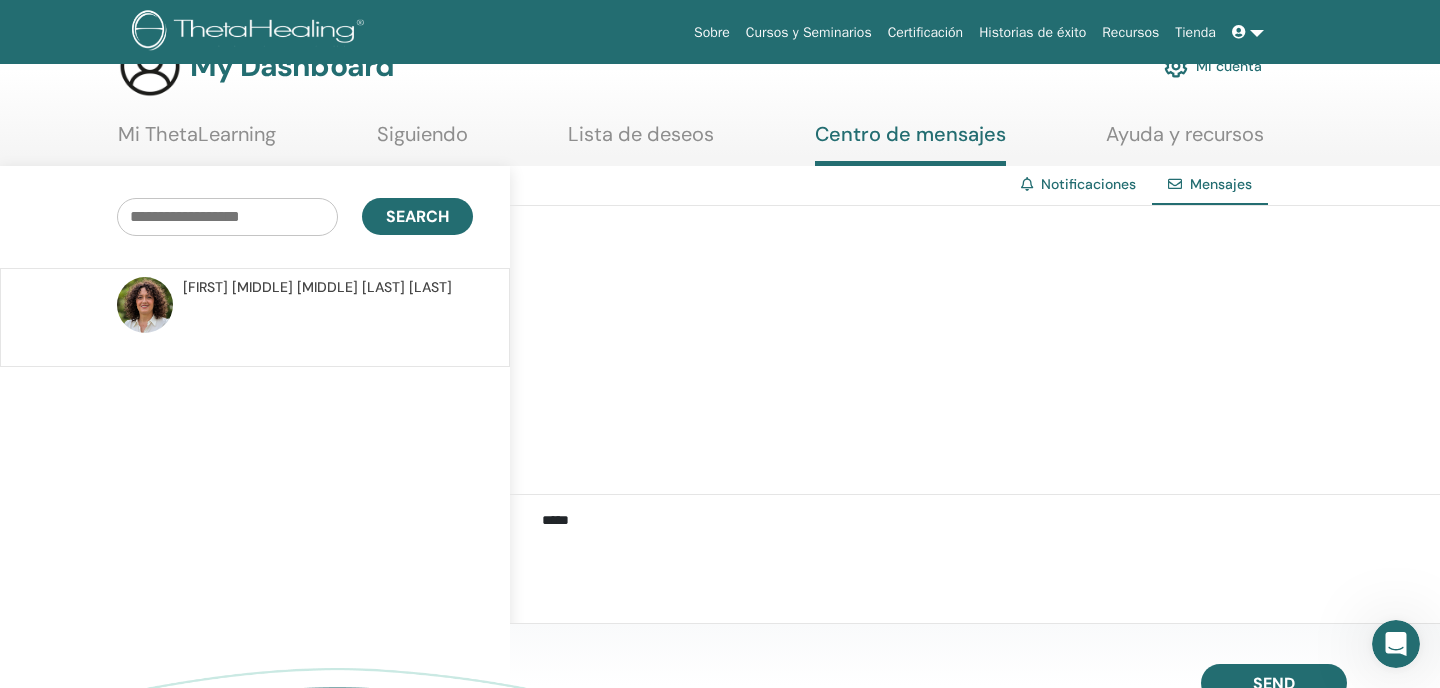 scroll, scrollTop: 0, scrollLeft: 0, axis: both 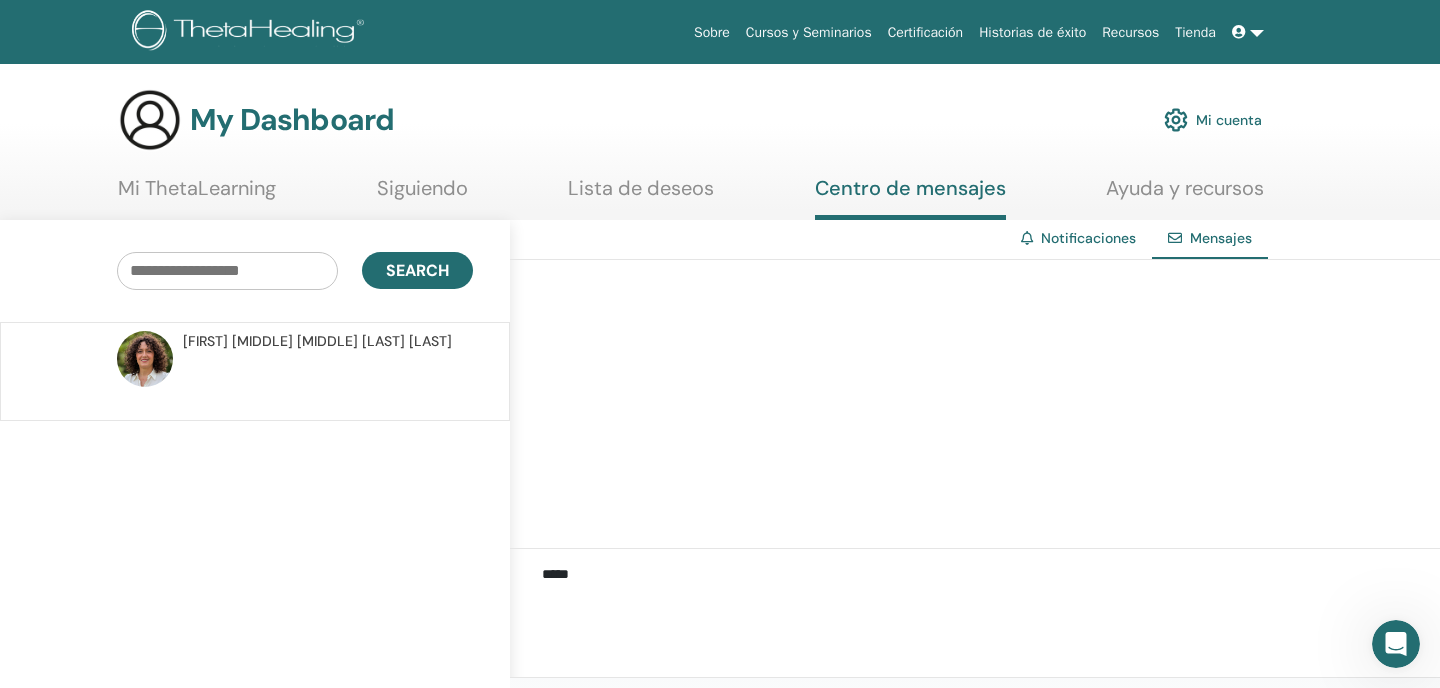 click on "My Dashboard" at bounding box center [292, 120] 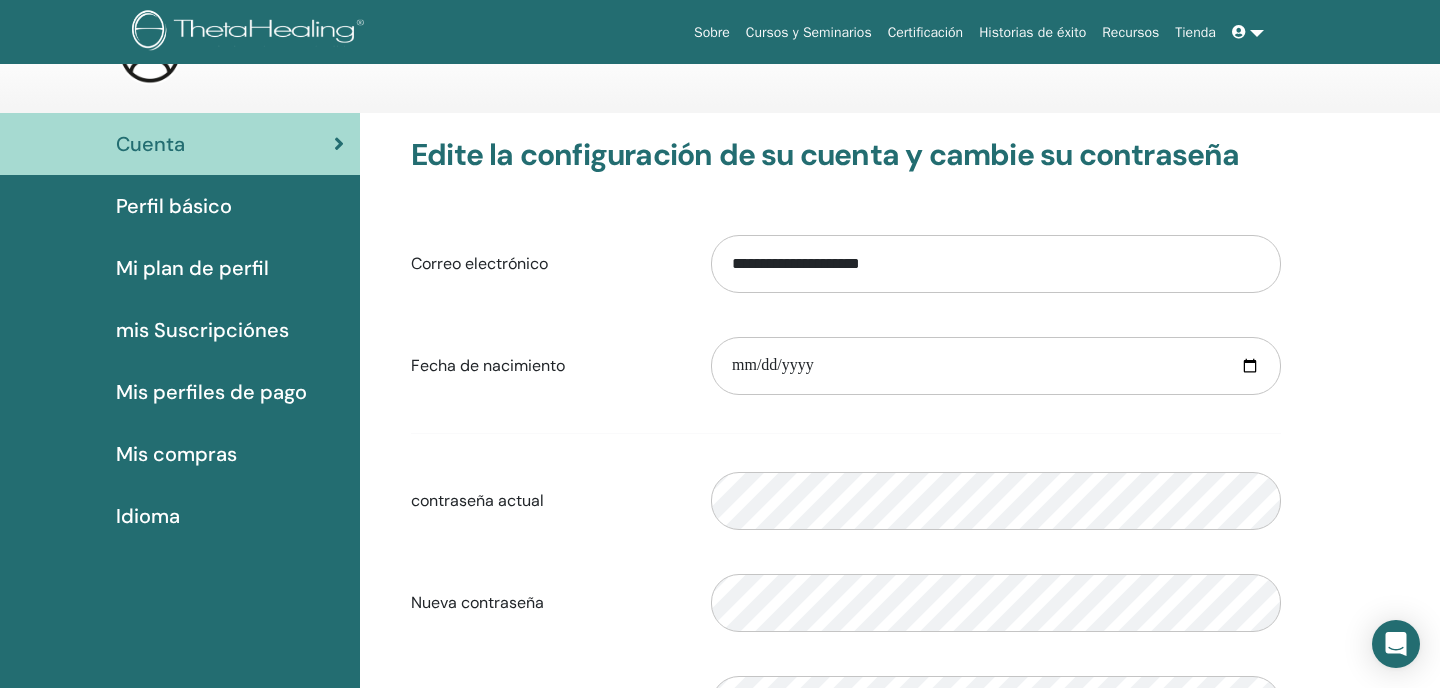 scroll, scrollTop: 65, scrollLeft: 0, axis: vertical 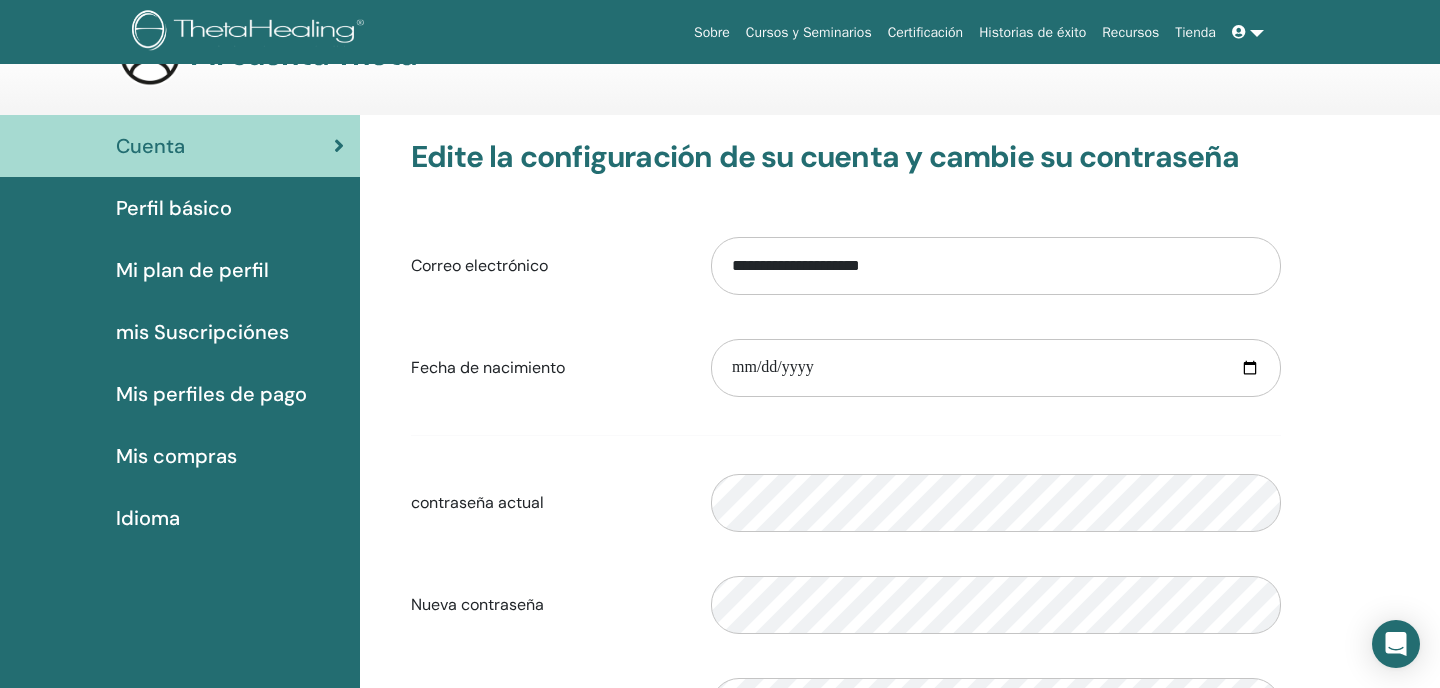 click on "Perfil básico" at bounding box center (174, 208) 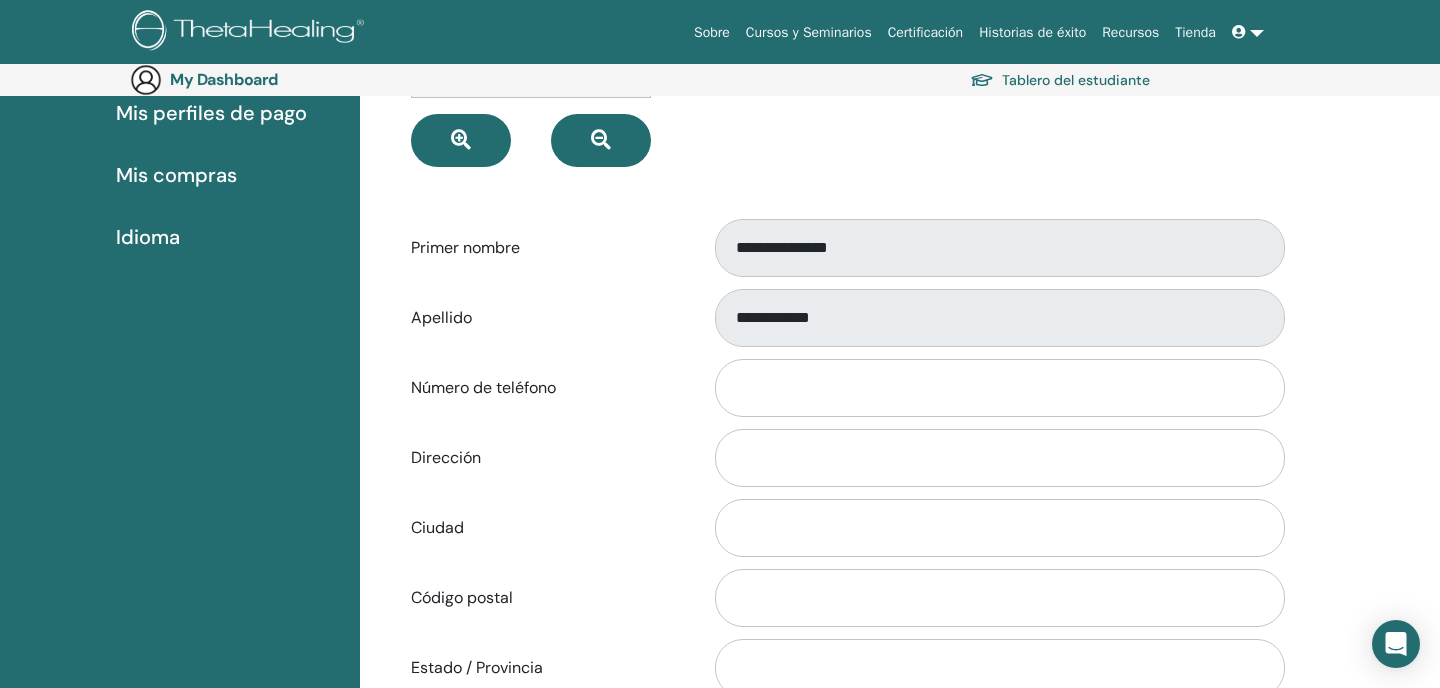scroll, scrollTop: 379, scrollLeft: 0, axis: vertical 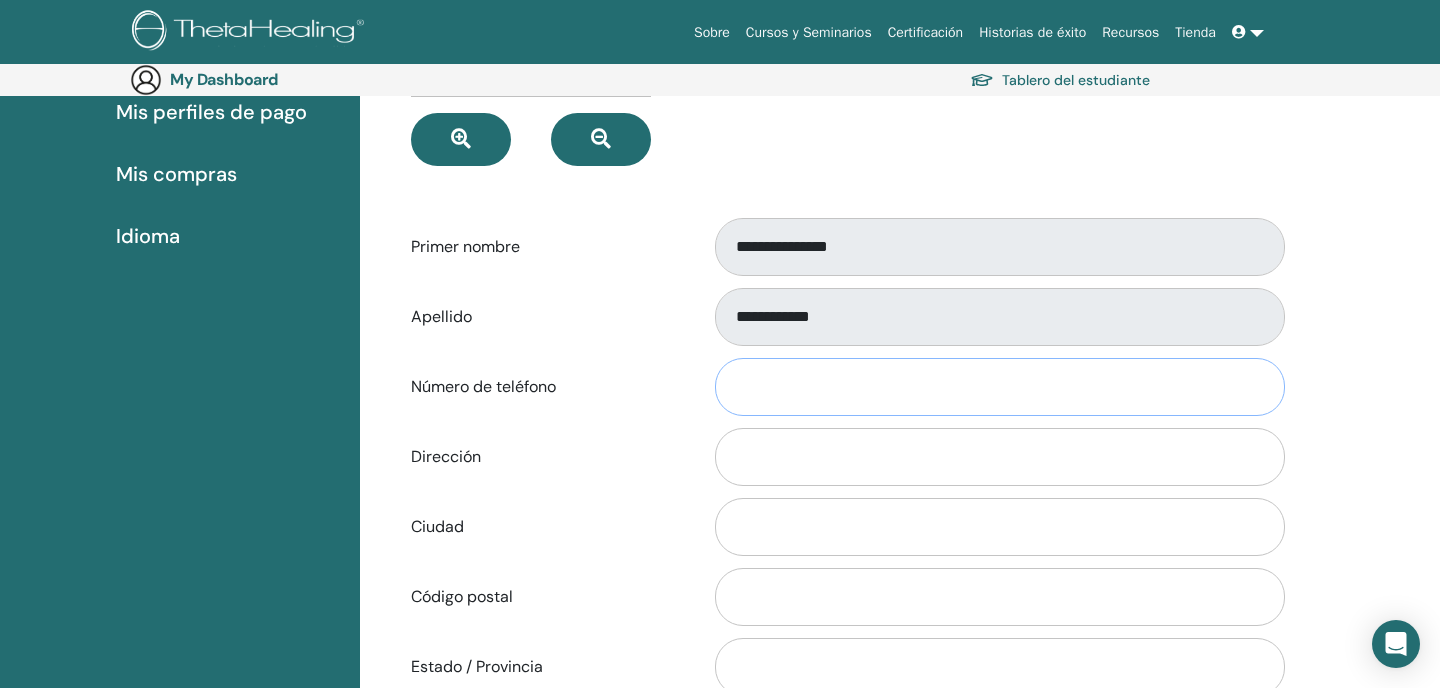 click on "Número de teléfono" at bounding box center (1000, 387) 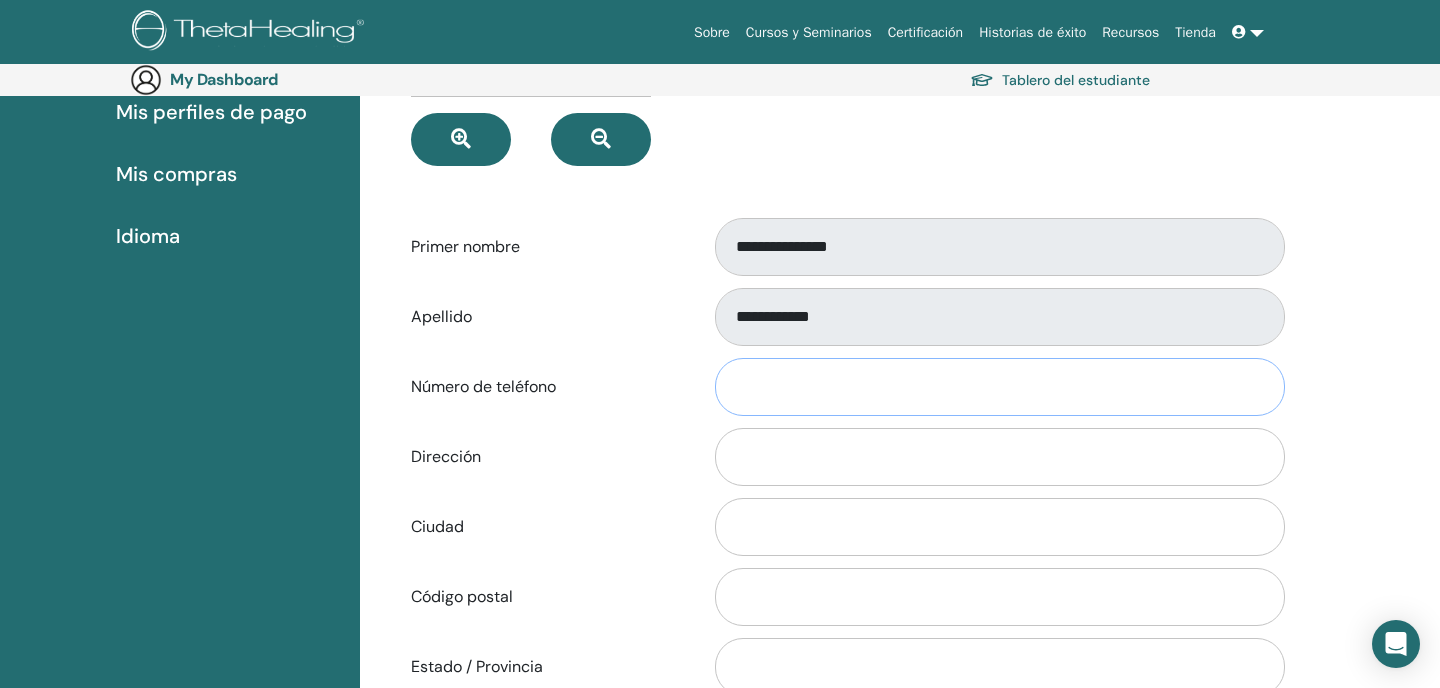 type on "**********" 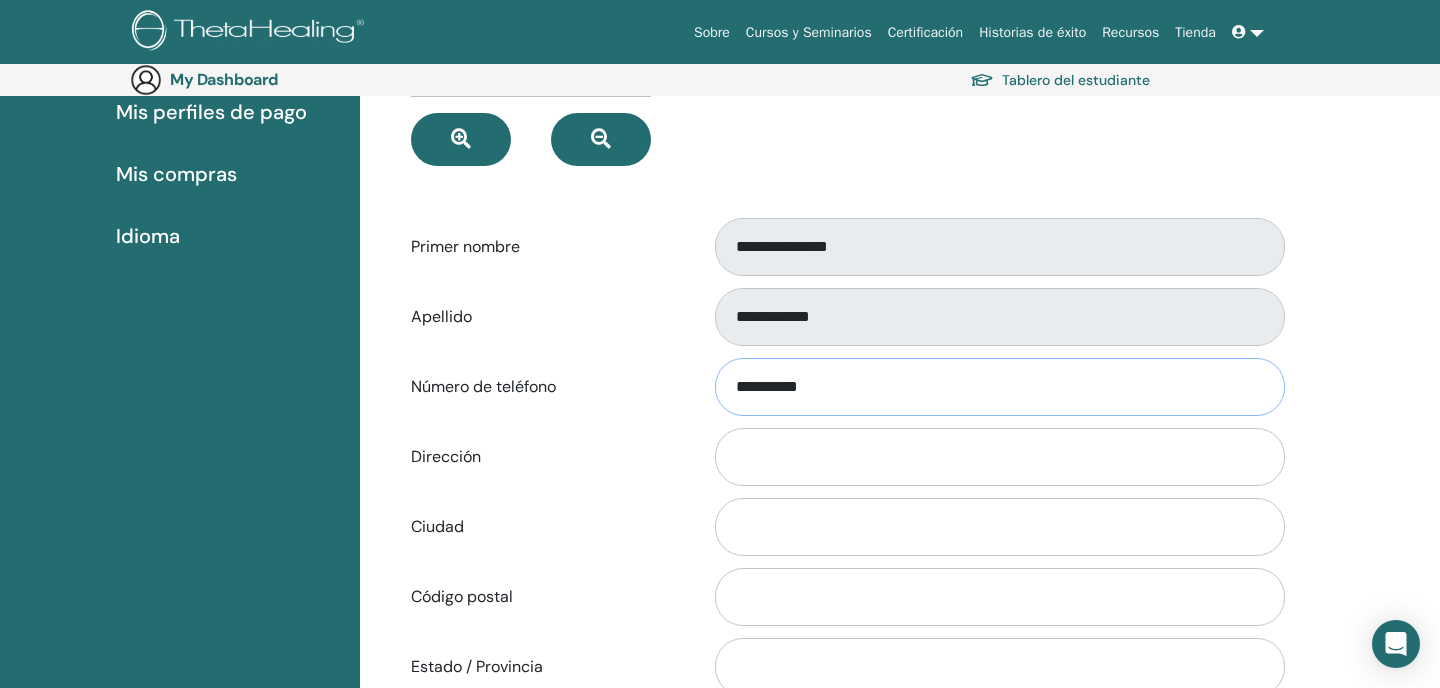 type on "**********" 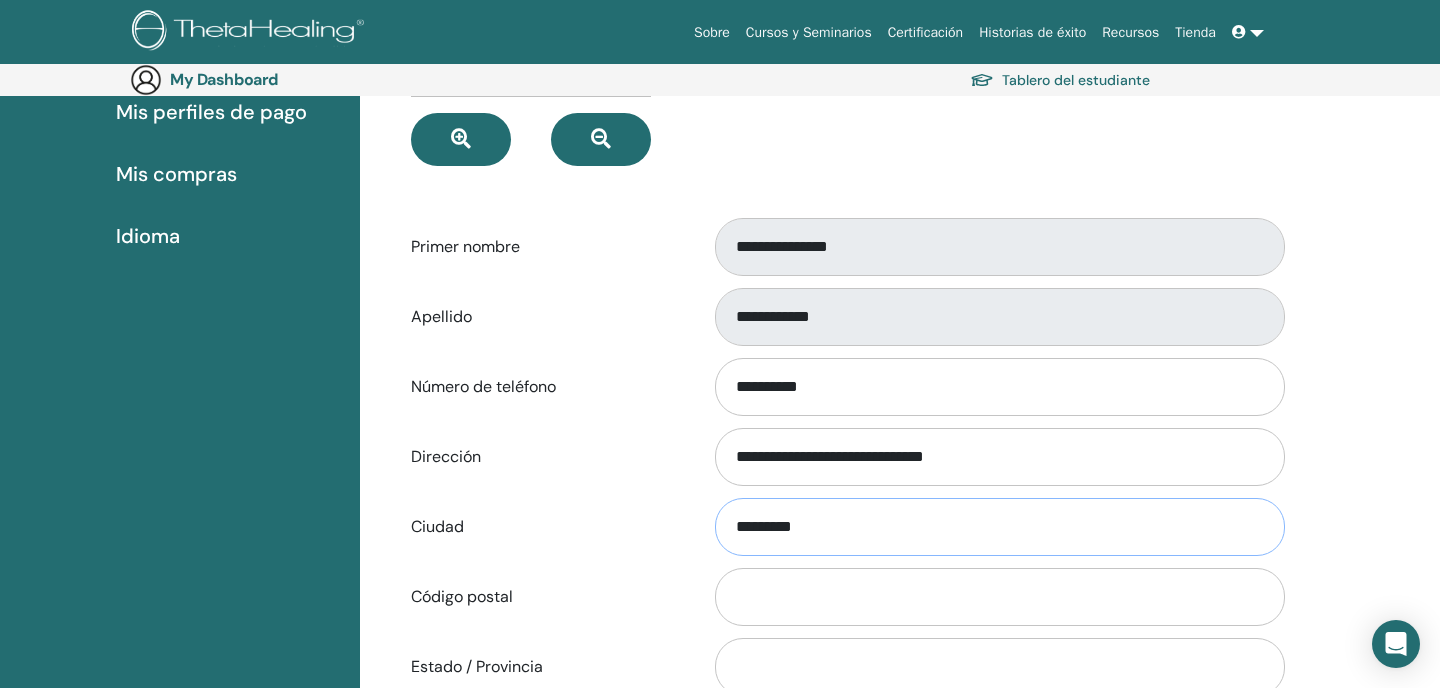 type on "*****" 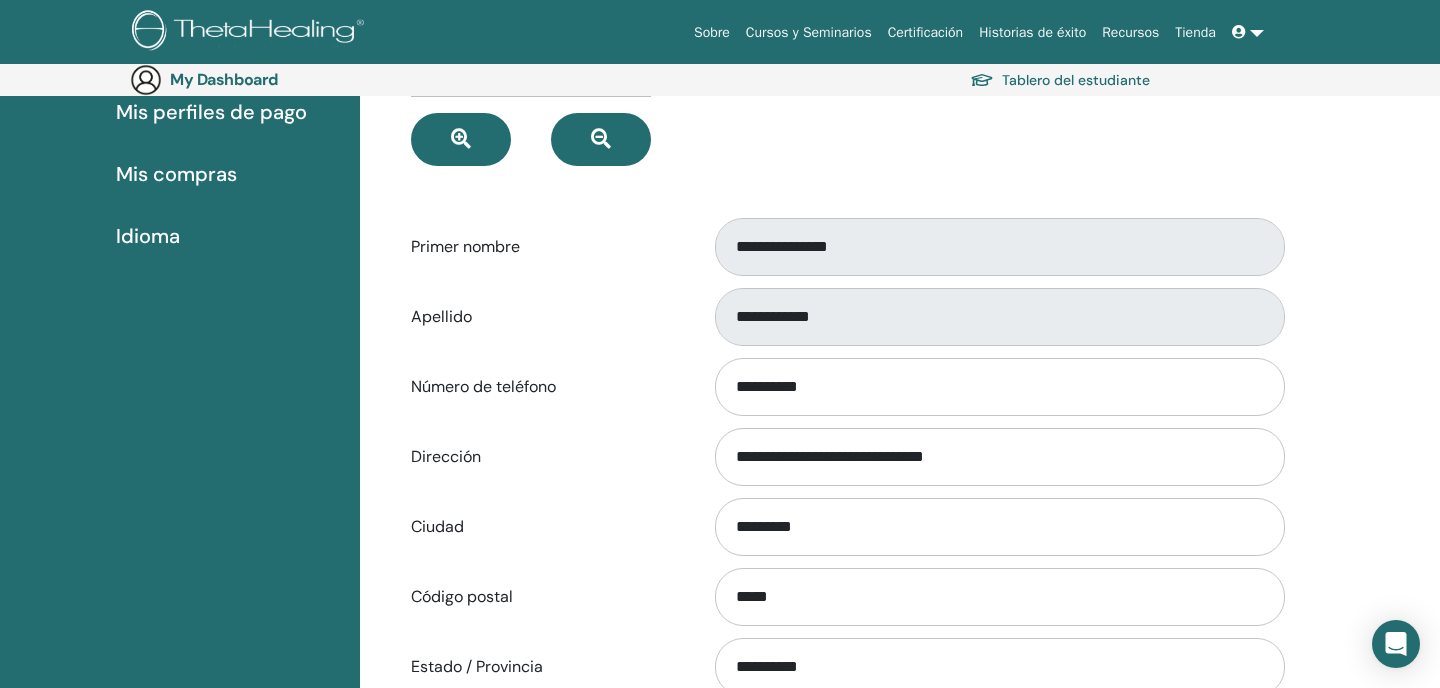 select on "*" 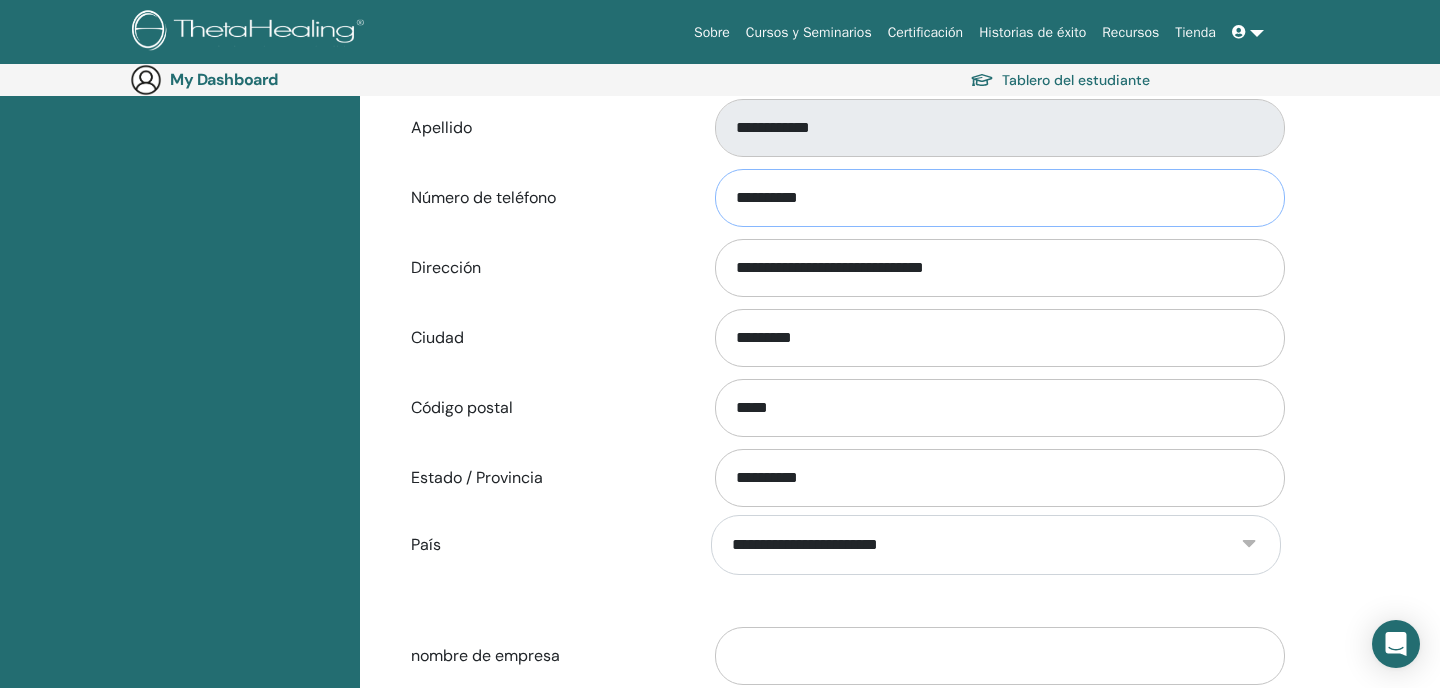 scroll, scrollTop: 591, scrollLeft: 0, axis: vertical 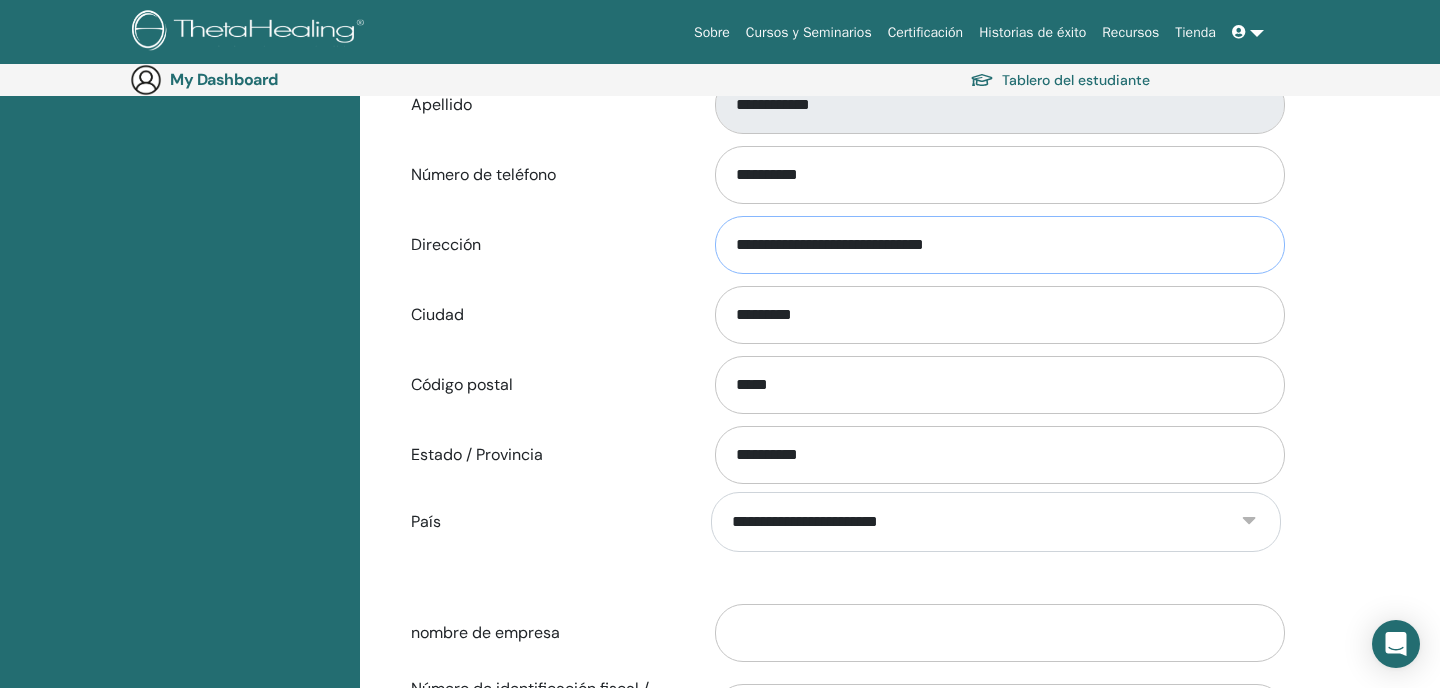 drag, startPoint x: 979, startPoint y: 242, endPoint x: 778, endPoint y: 267, distance: 202.54877 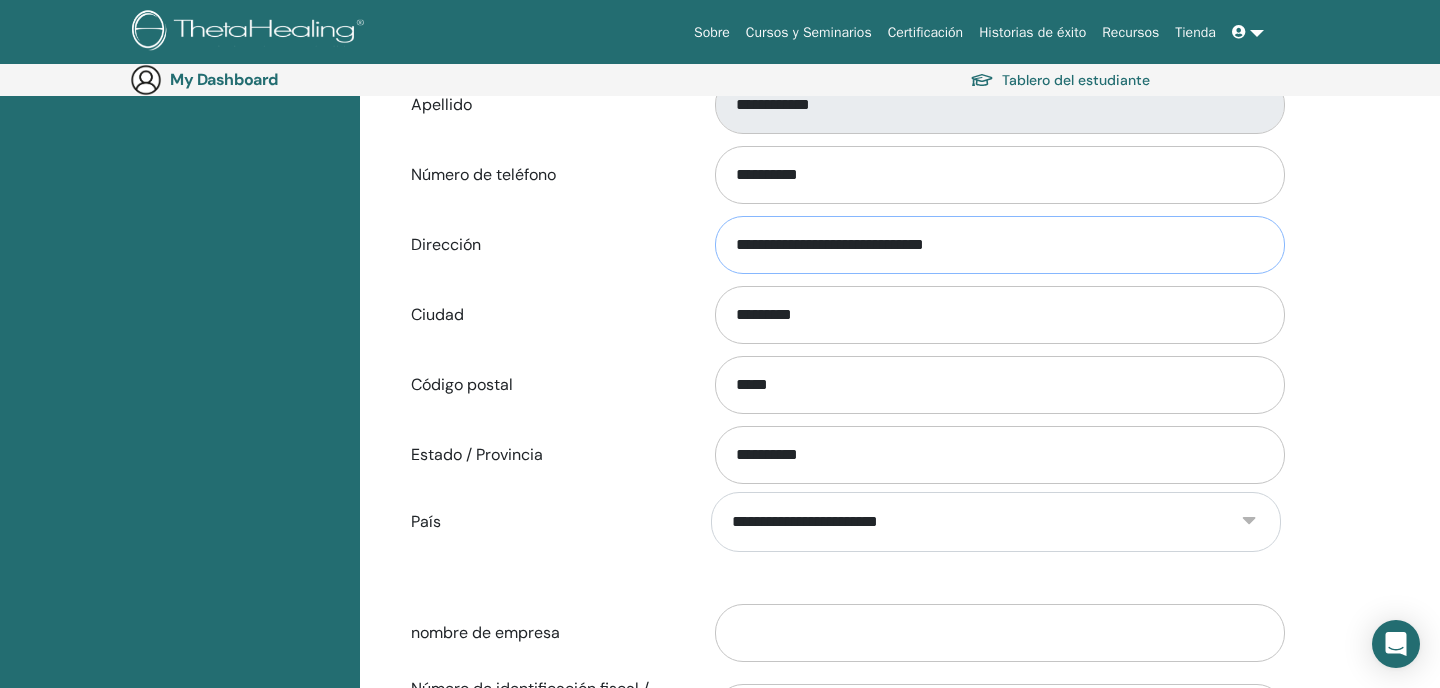 click on "**********" at bounding box center [1000, 245] 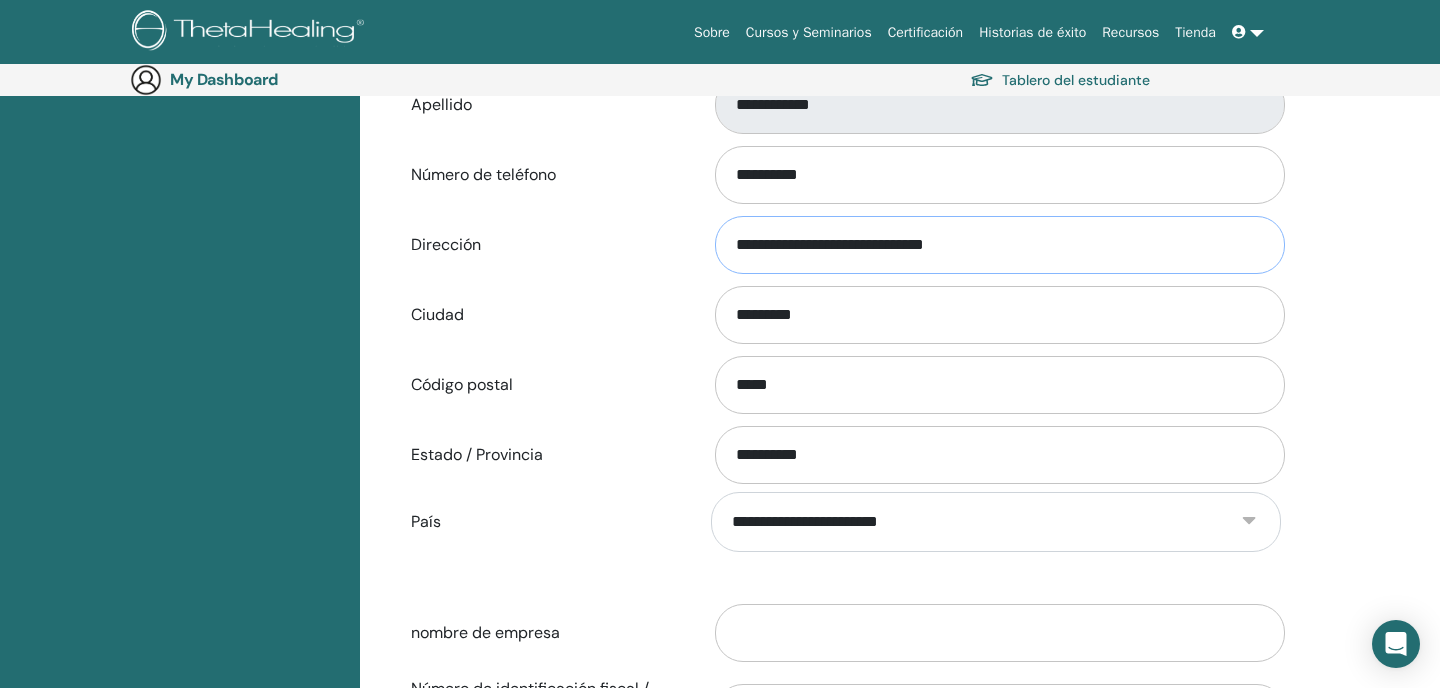 type on "**********" 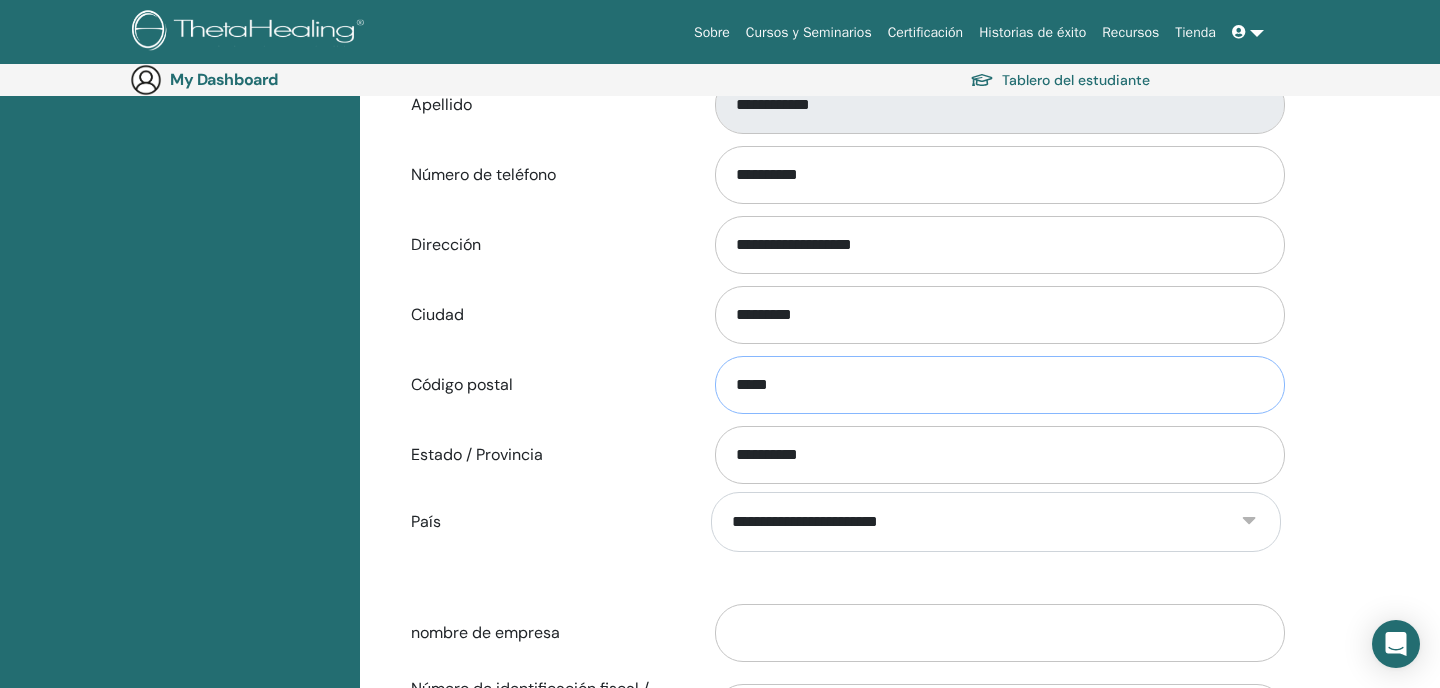click on "*****" at bounding box center [1000, 385] 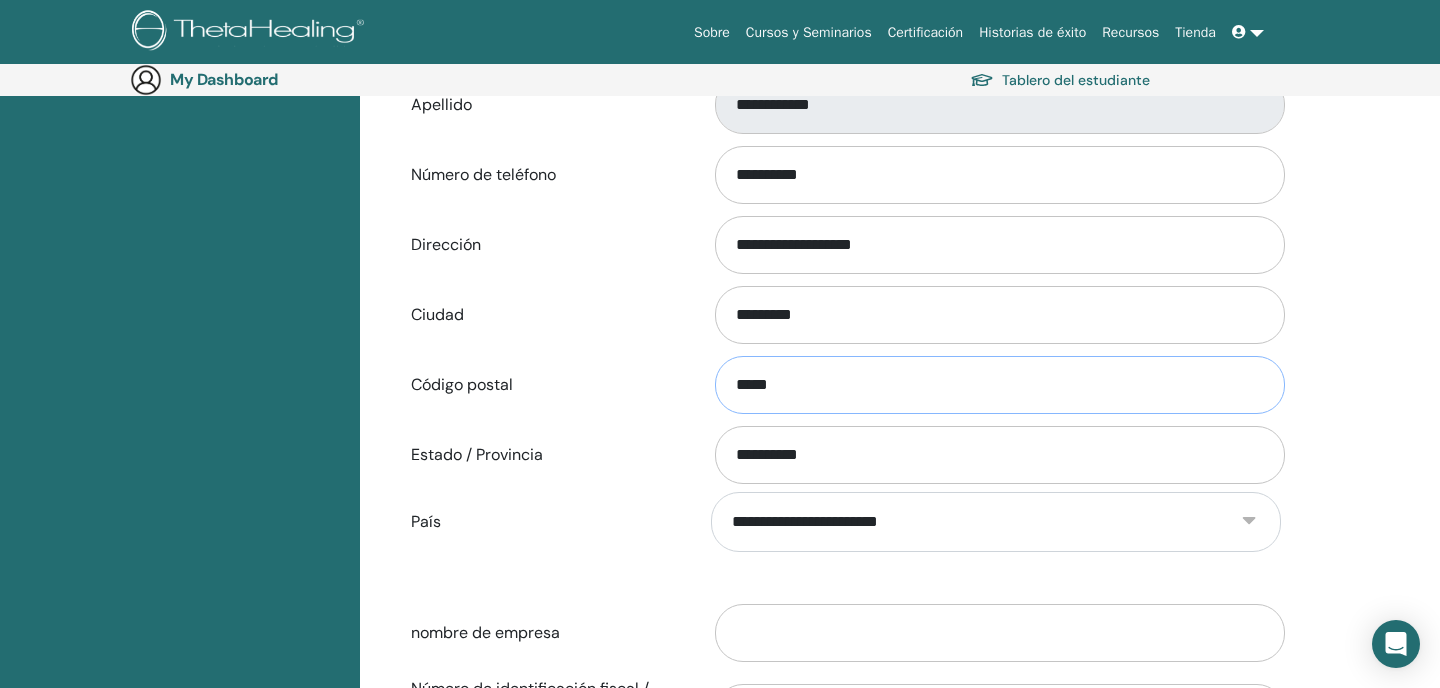 type on "*****" 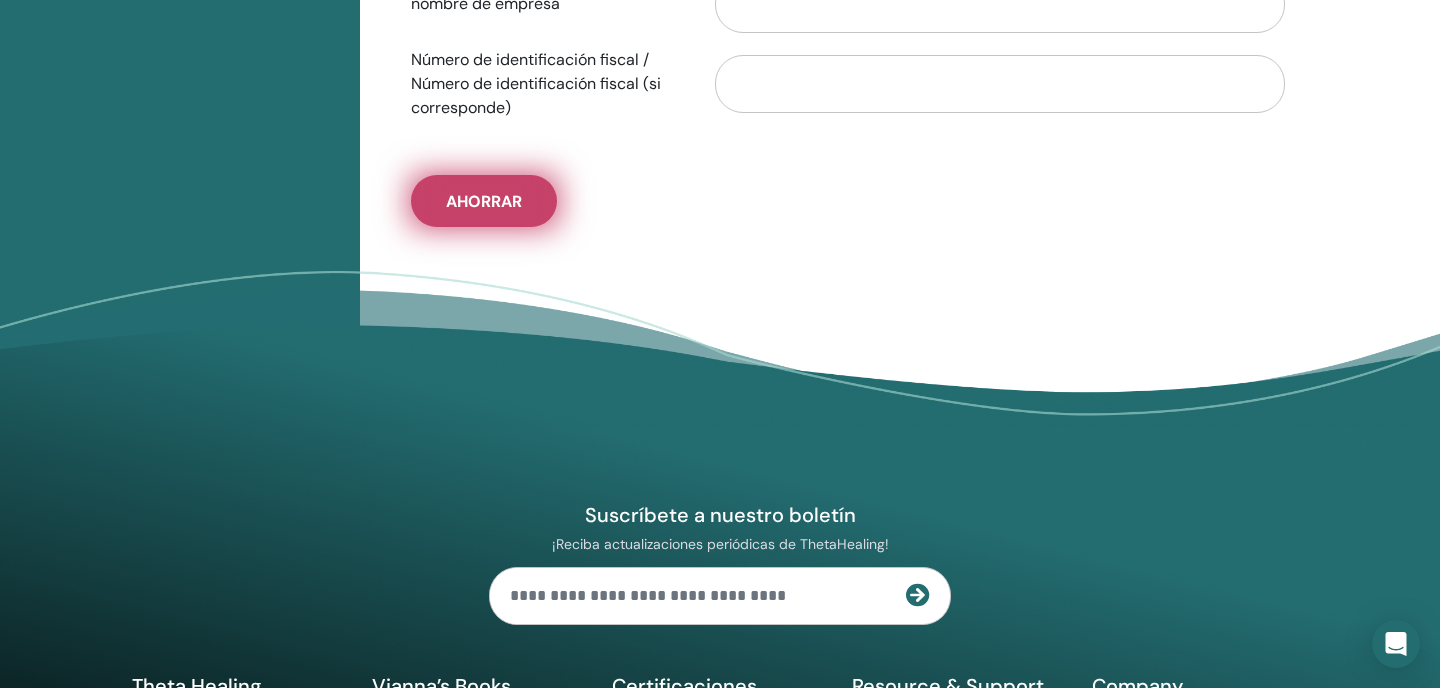 scroll, scrollTop: 1219, scrollLeft: 0, axis: vertical 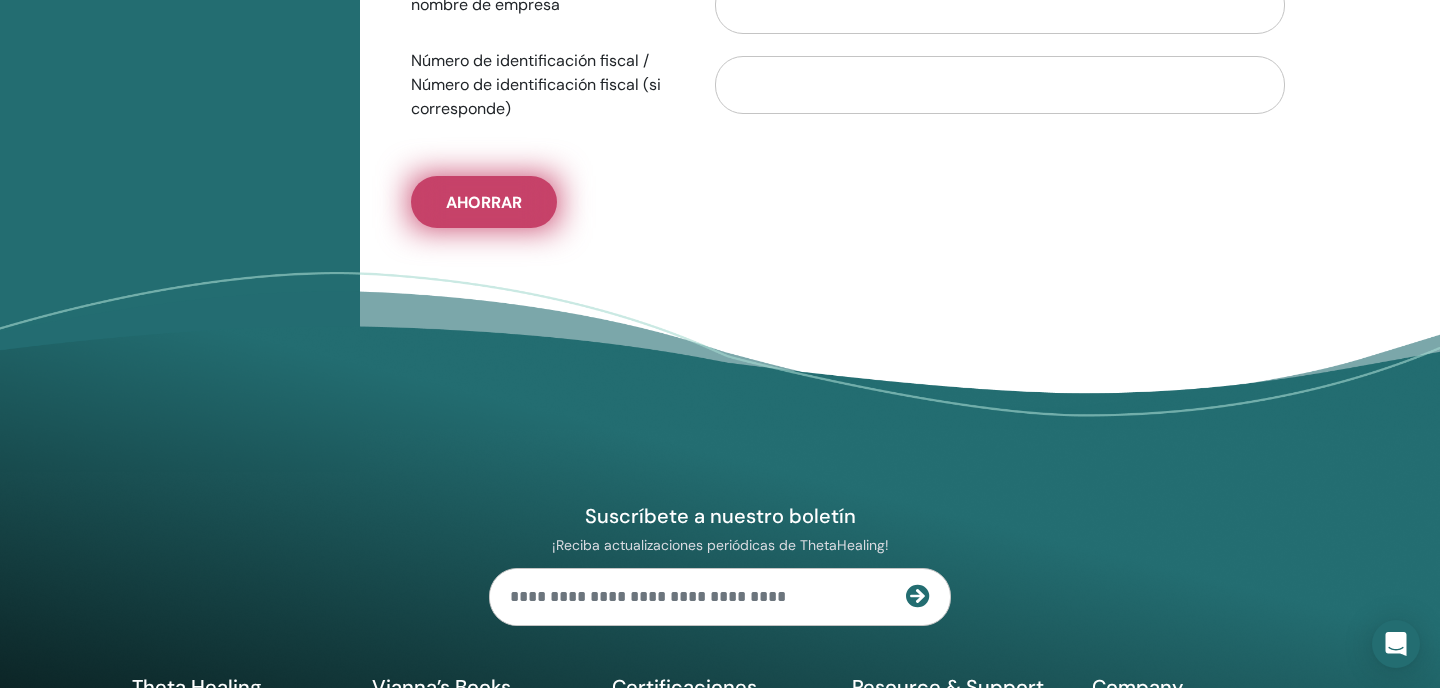 click on "Ahorrar" at bounding box center [484, 202] 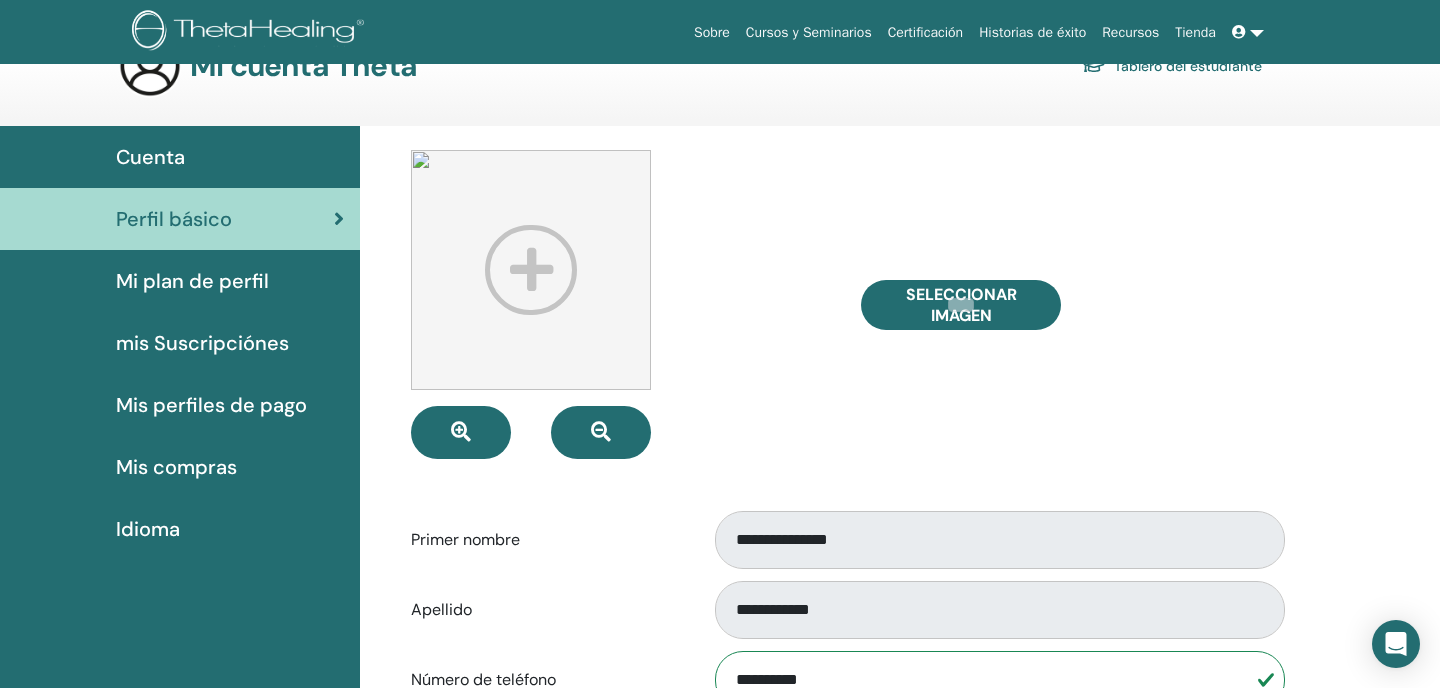 scroll, scrollTop: 0, scrollLeft: 0, axis: both 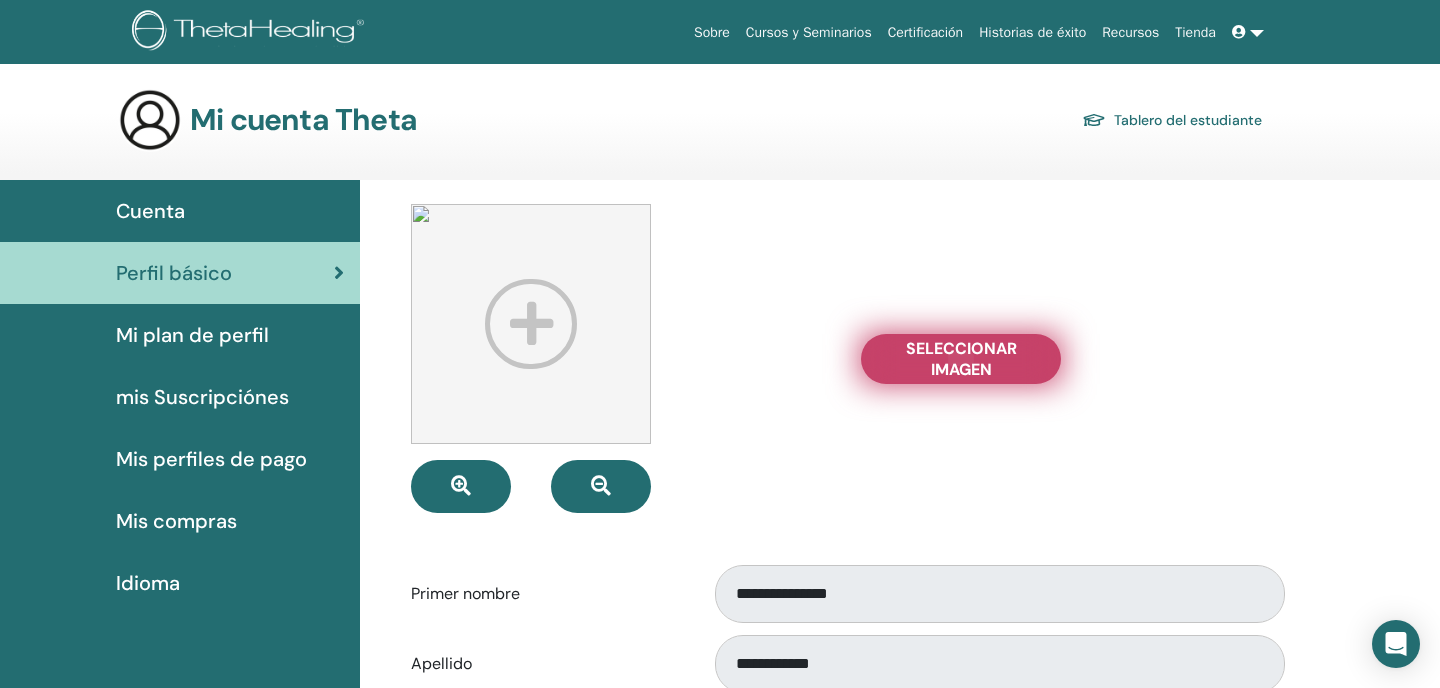 click on "Seleccionar imagen" at bounding box center [961, 359] 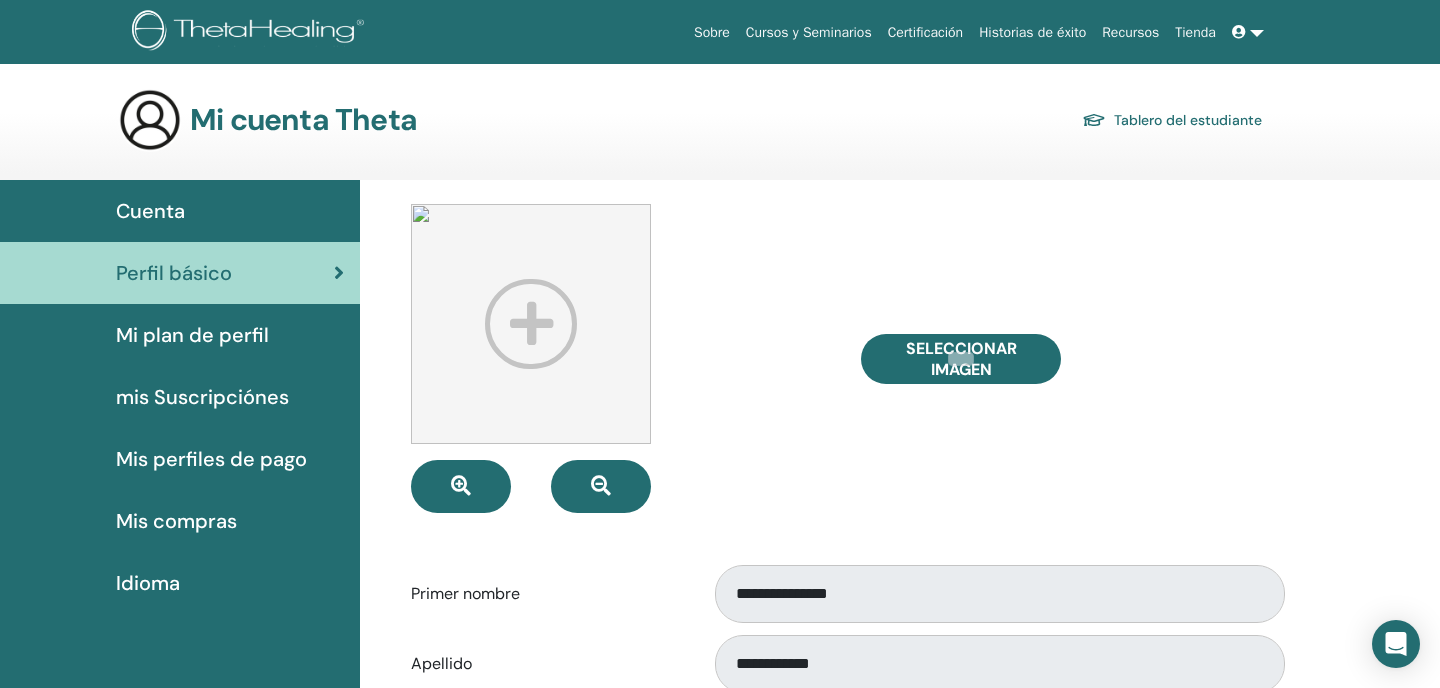 click on "Mi plan de perfil" at bounding box center [192, 335] 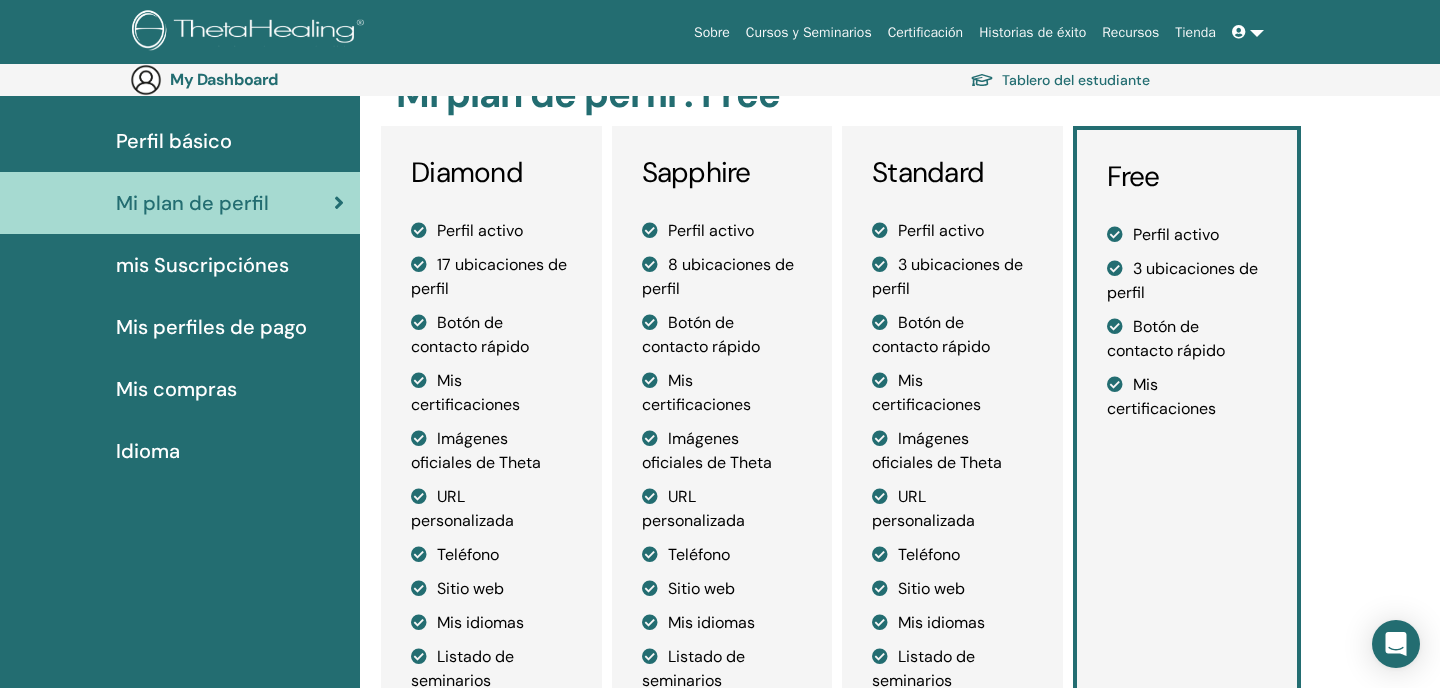 scroll, scrollTop: 161, scrollLeft: 0, axis: vertical 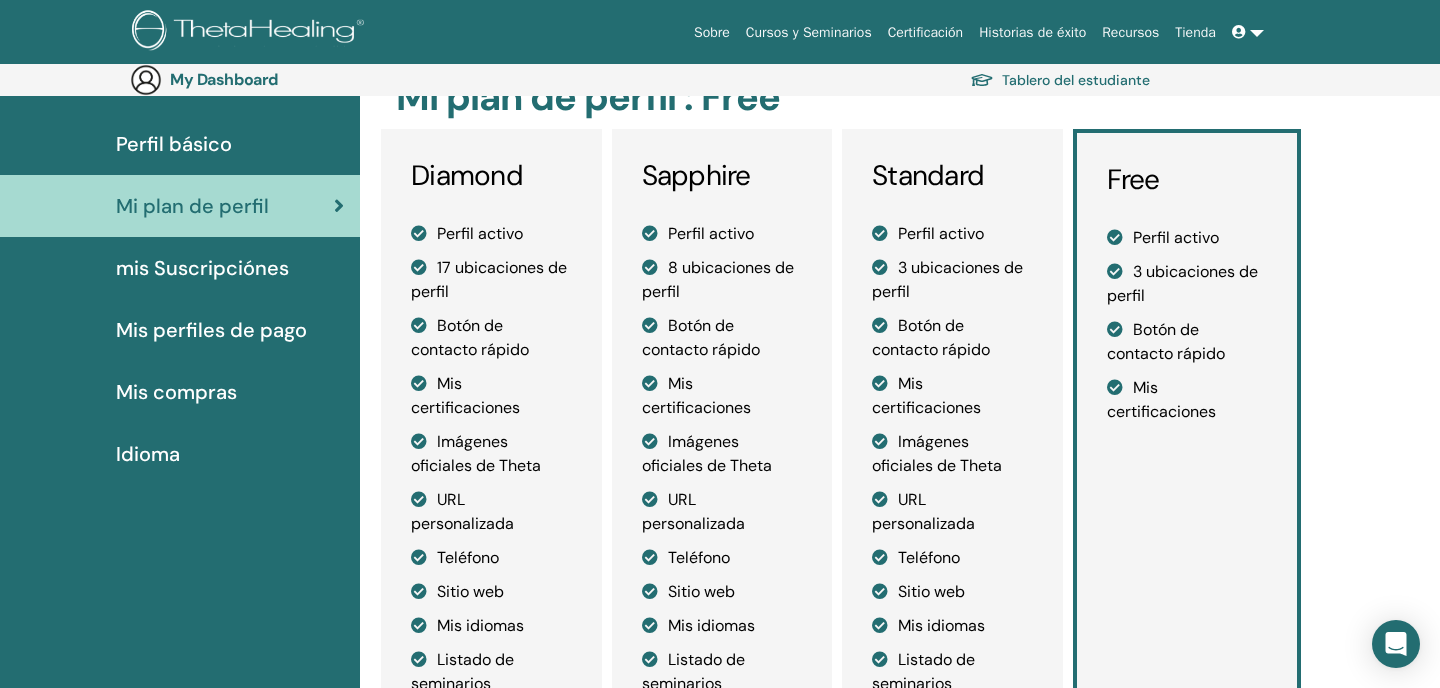 click on "Mis compras" at bounding box center [176, 392] 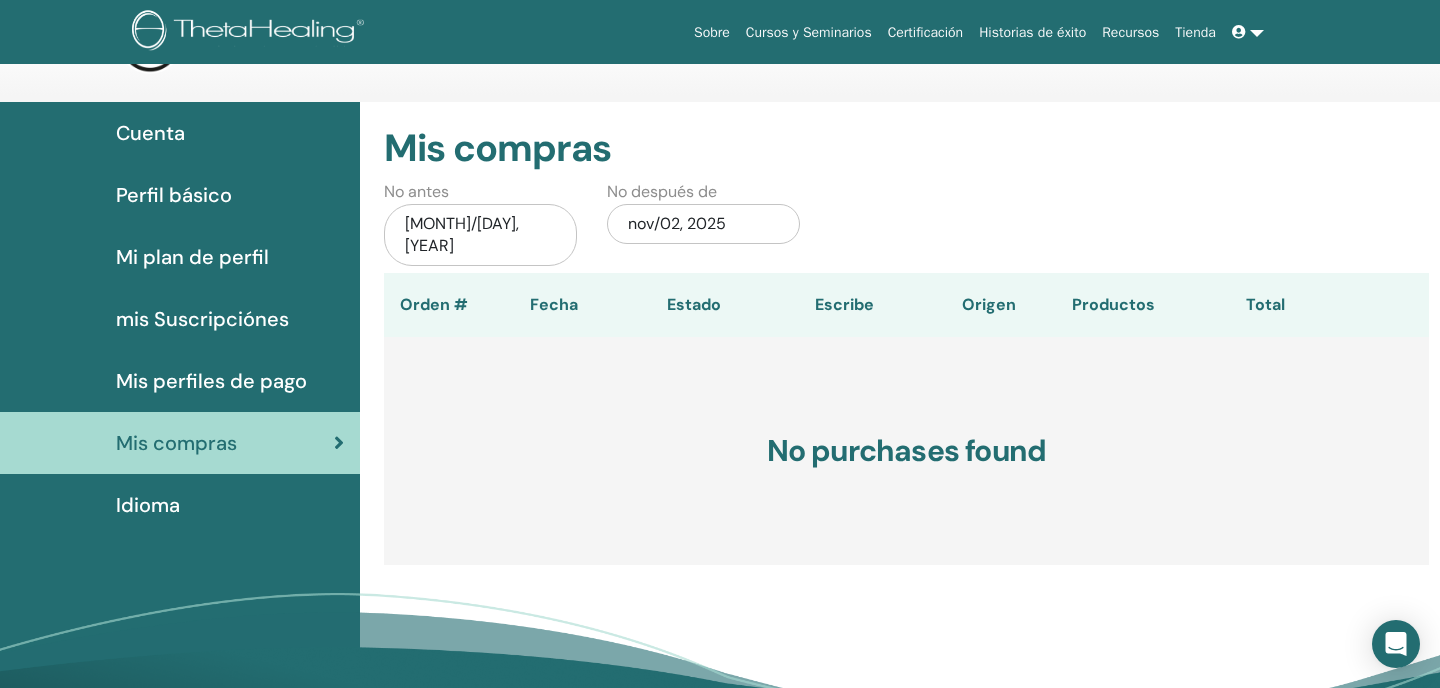scroll, scrollTop: 95, scrollLeft: 0, axis: vertical 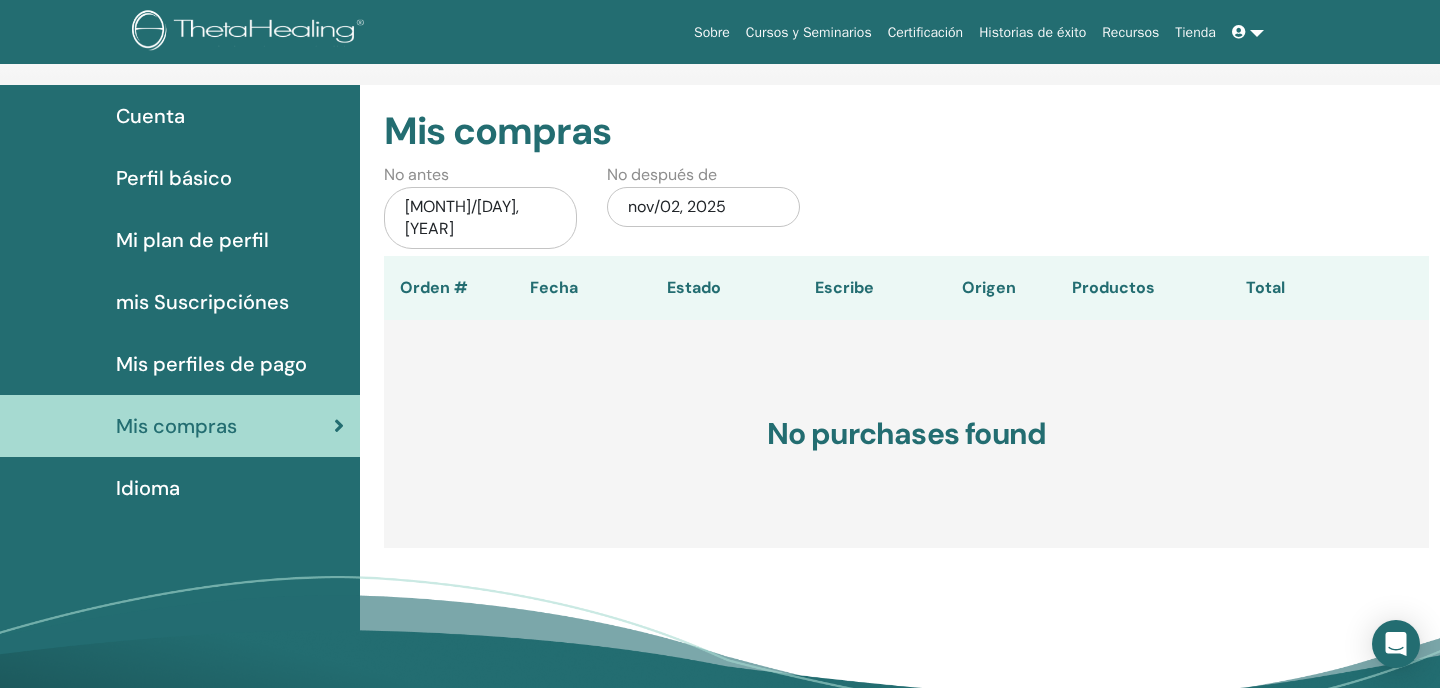 click on "Mis perfiles de pago" at bounding box center (211, 364) 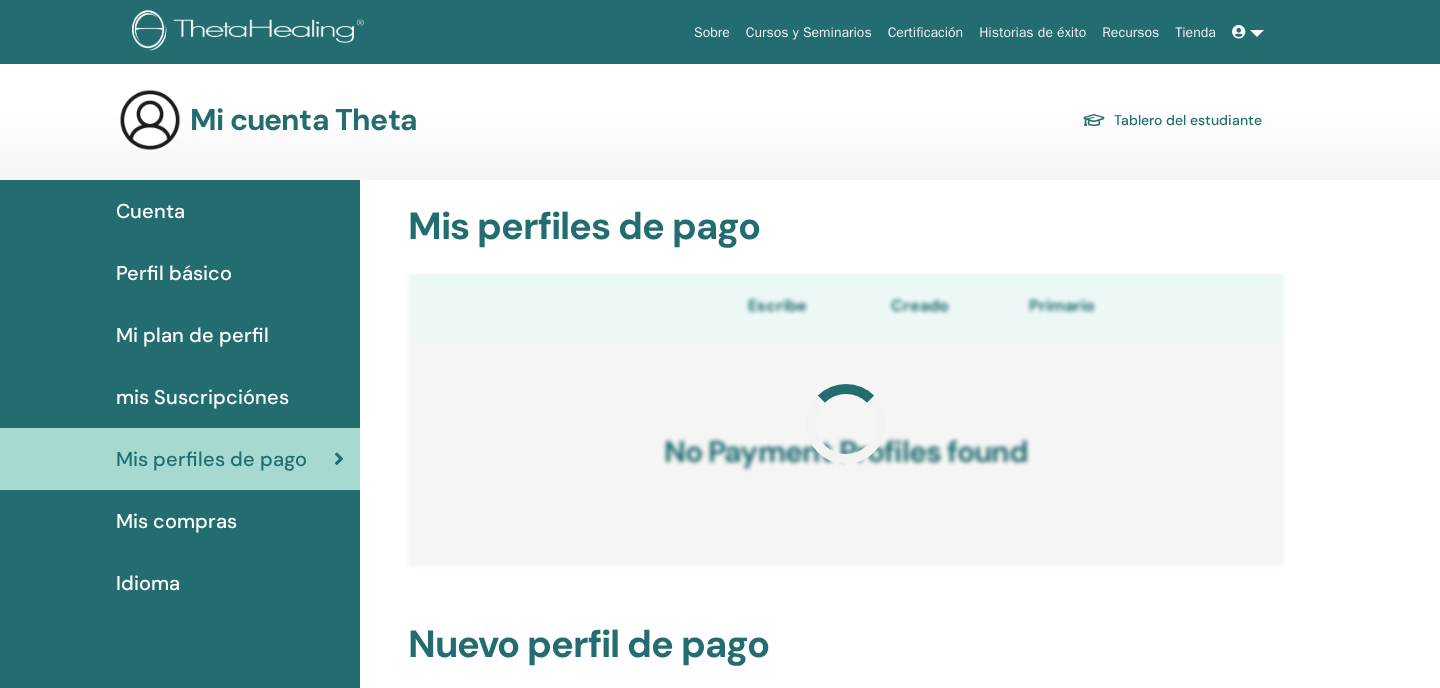 scroll, scrollTop: 0, scrollLeft: 0, axis: both 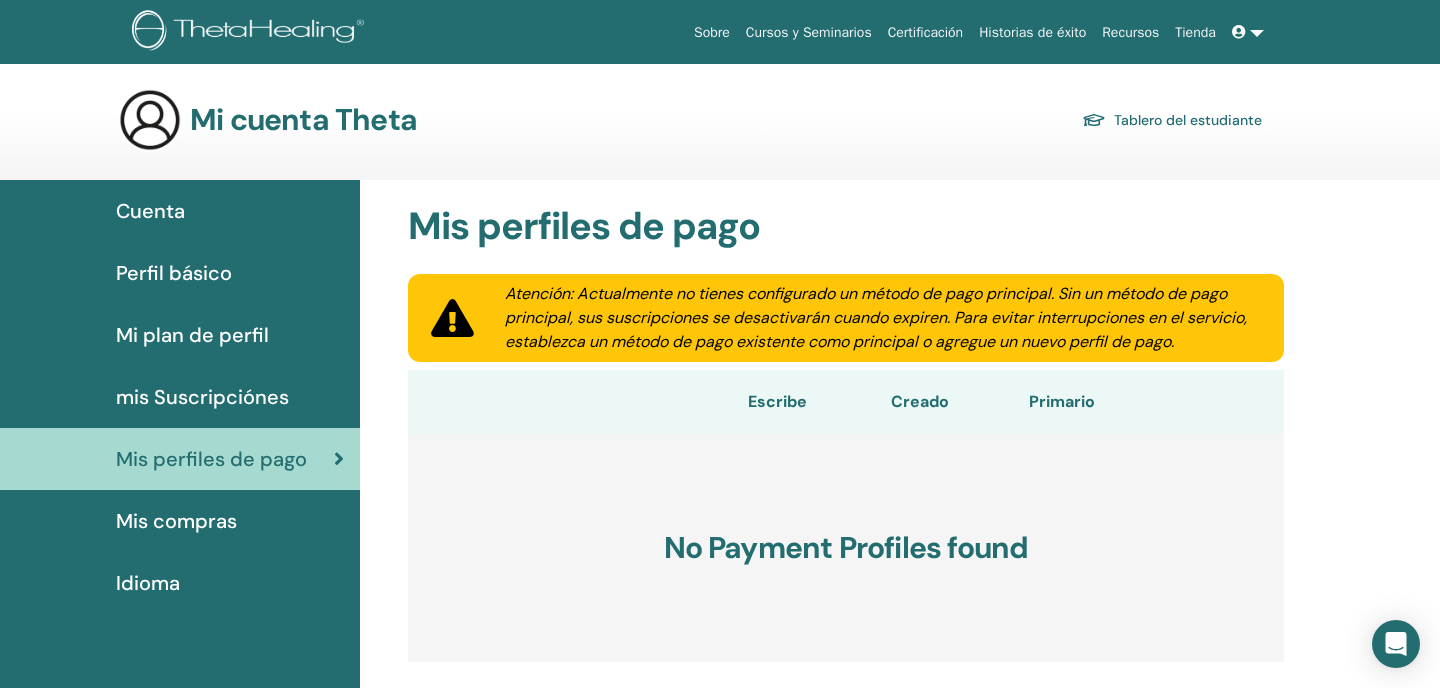 click on "mis Suscripciónes" at bounding box center [180, 397] 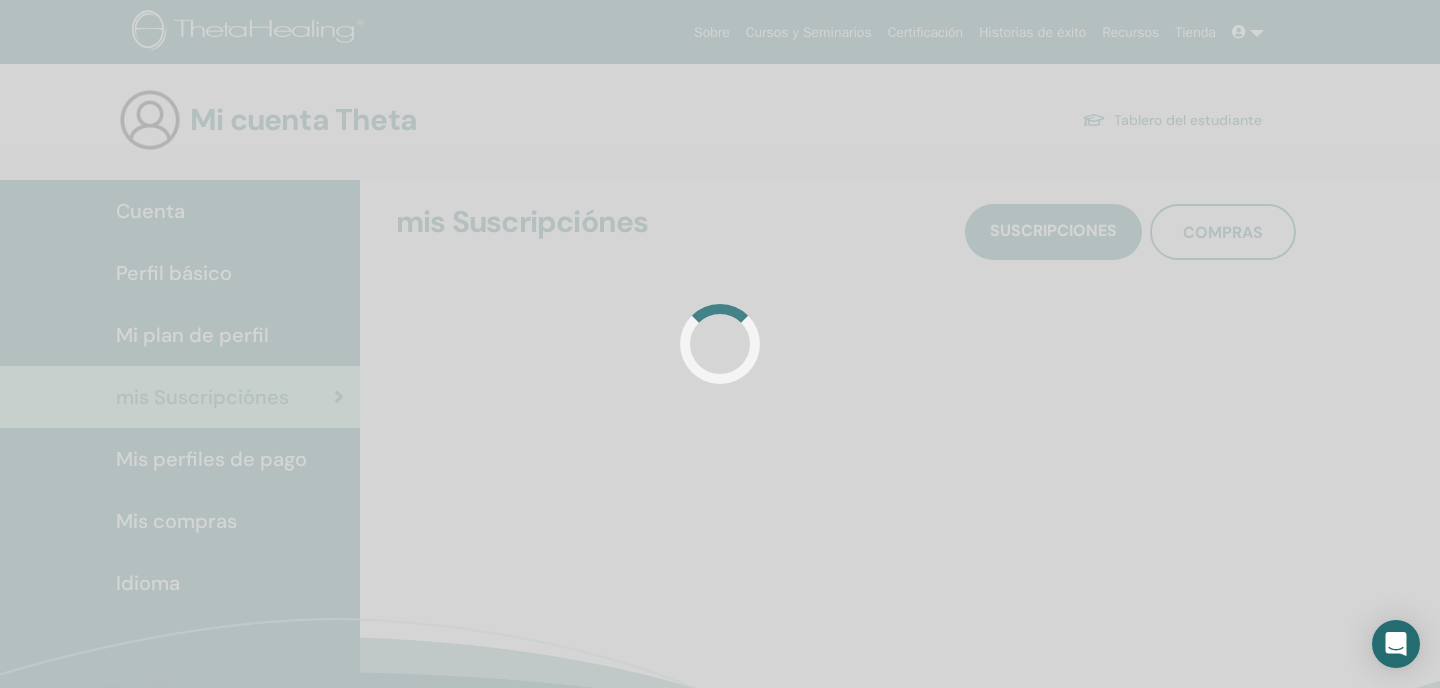 scroll, scrollTop: 0, scrollLeft: 0, axis: both 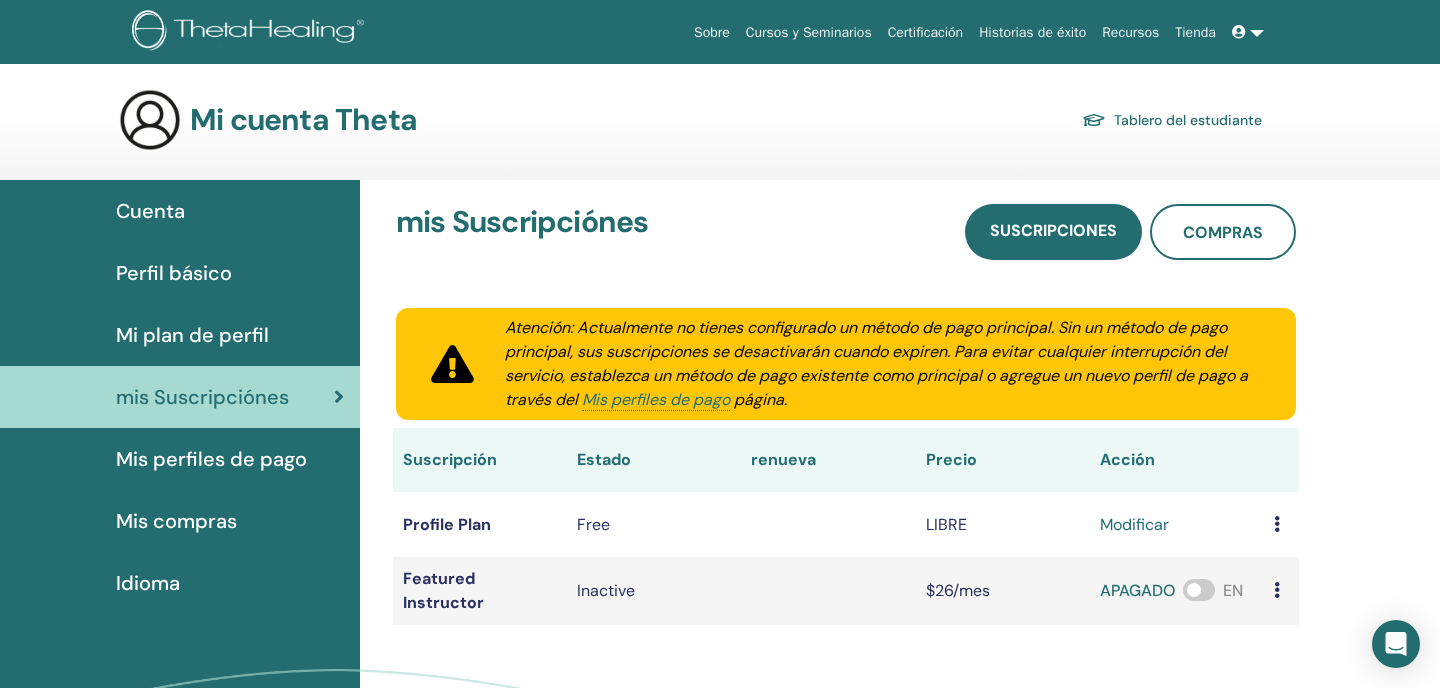 click on "Mi plan de perfil" at bounding box center [192, 335] 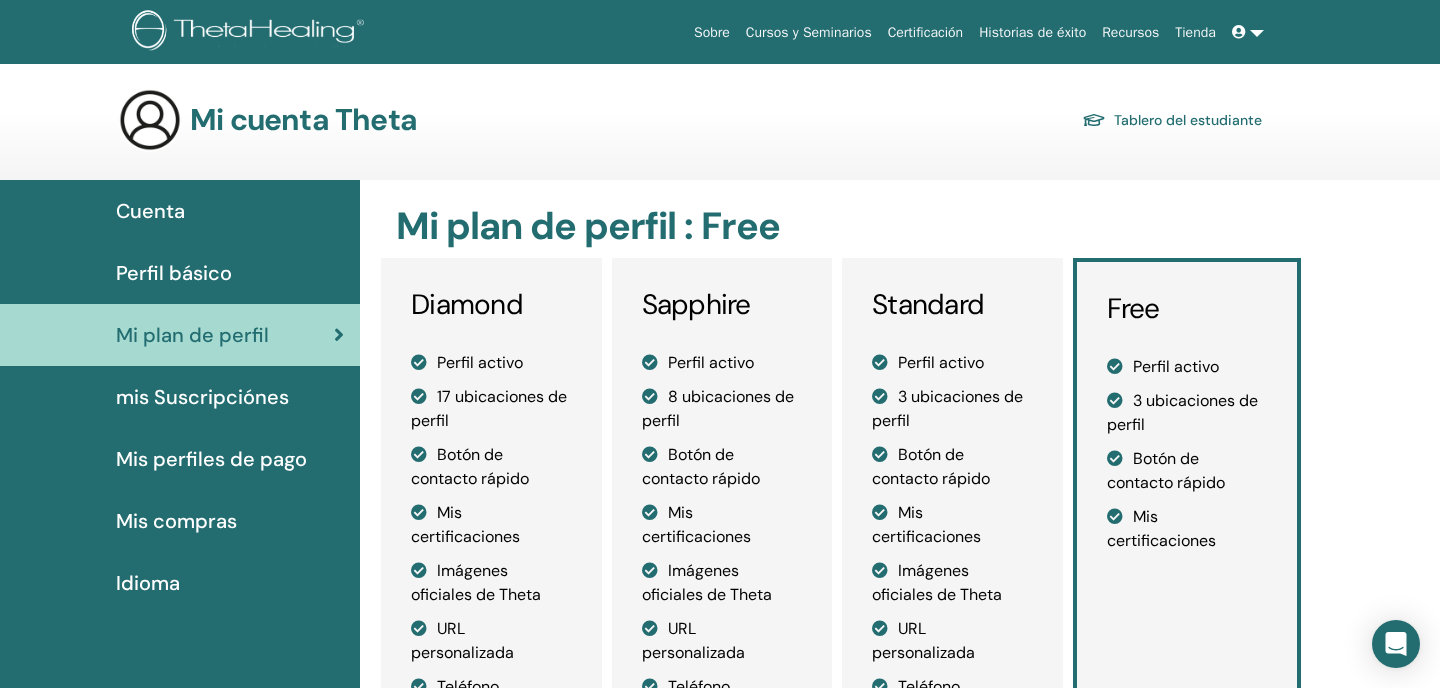 scroll, scrollTop: 0, scrollLeft: 0, axis: both 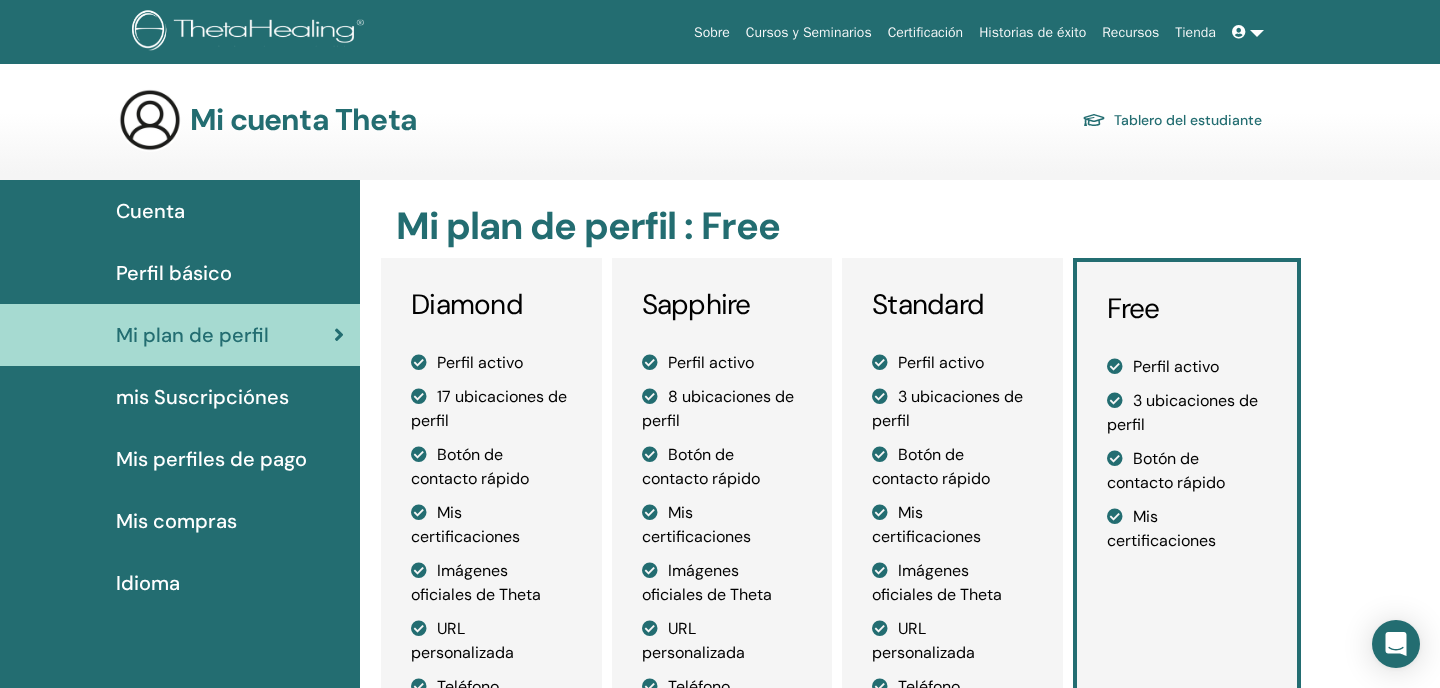 click on "Perfil básico" at bounding box center [174, 273] 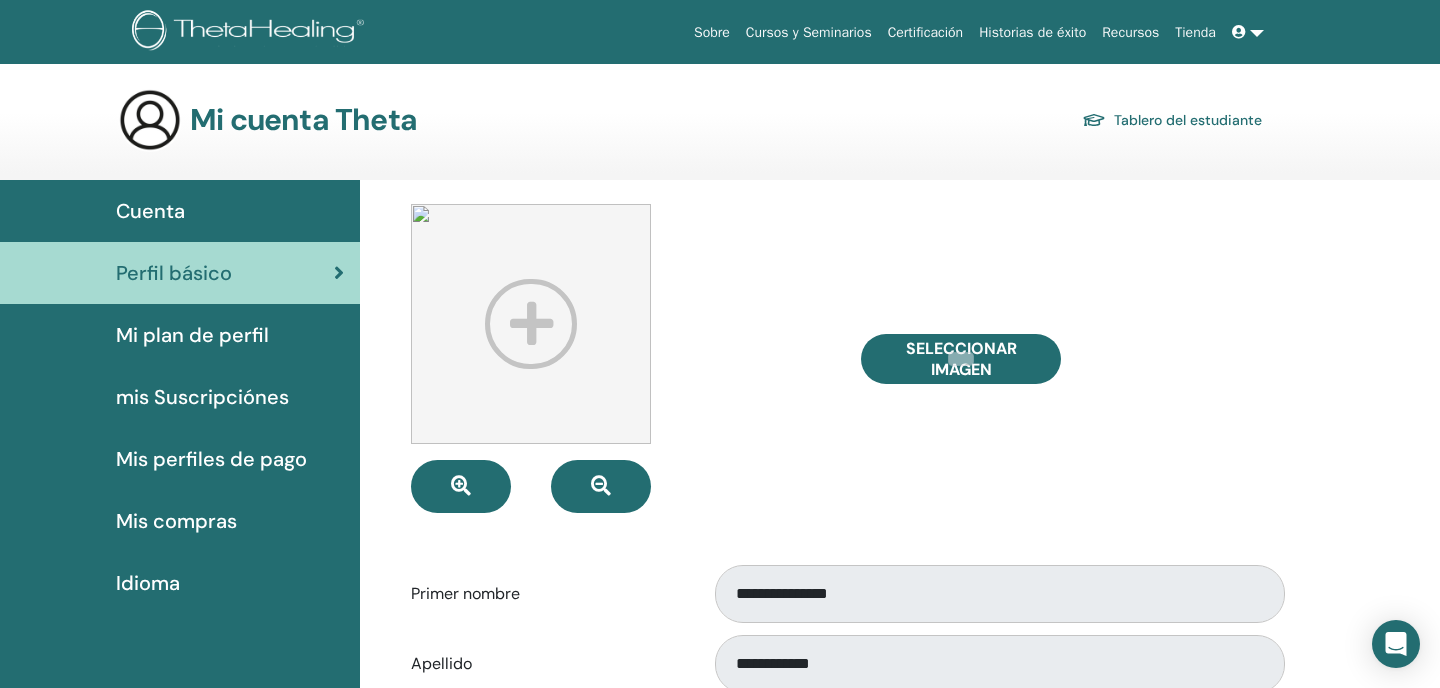 scroll, scrollTop: 0, scrollLeft: 0, axis: both 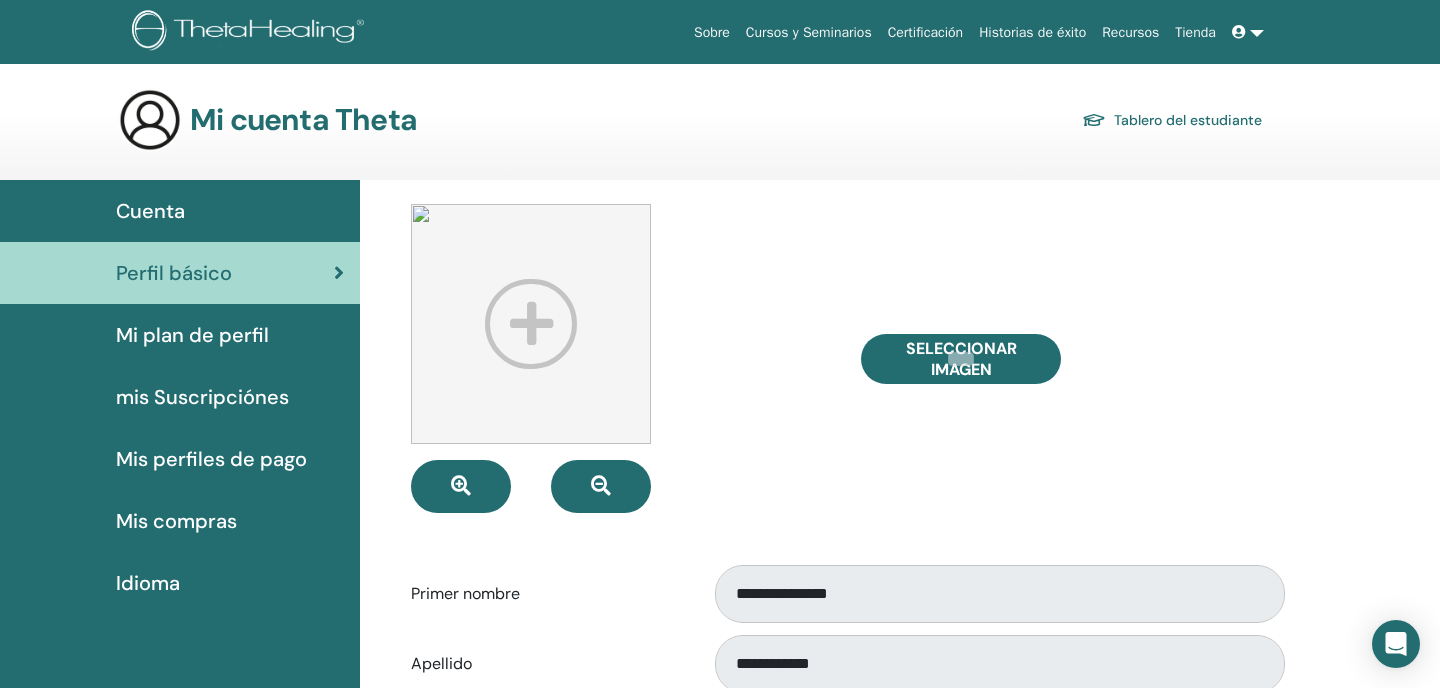 click on "Cuenta" at bounding box center (150, 211) 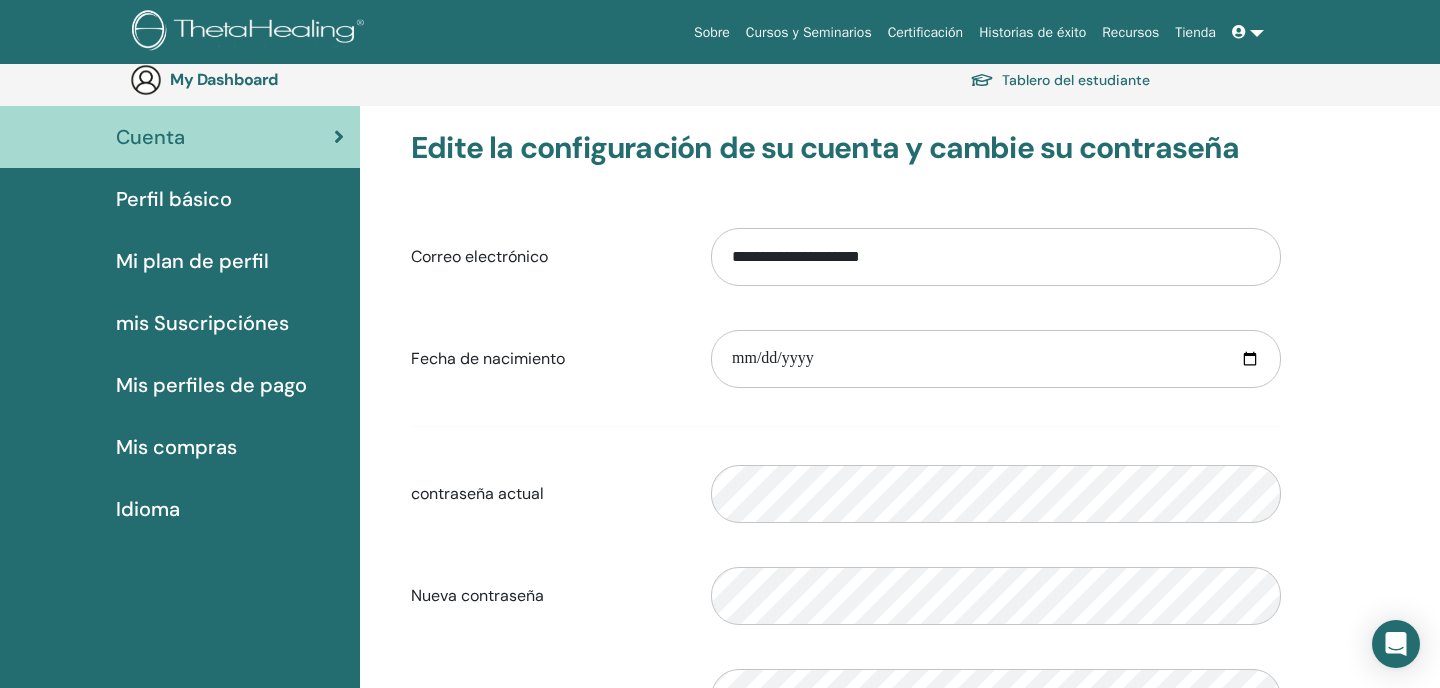 scroll, scrollTop: 0, scrollLeft: 0, axis: both 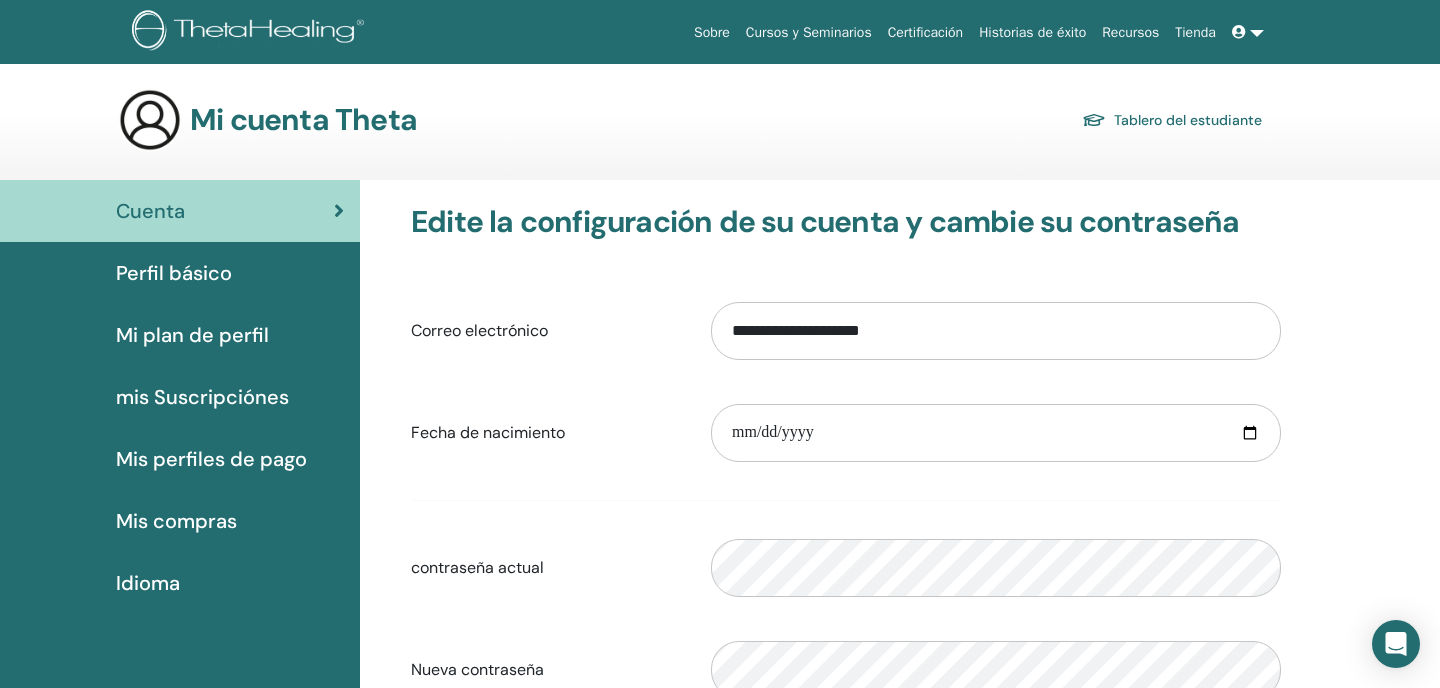 click on "Cursos y Seminarios" at bounding box center [809, 32] 